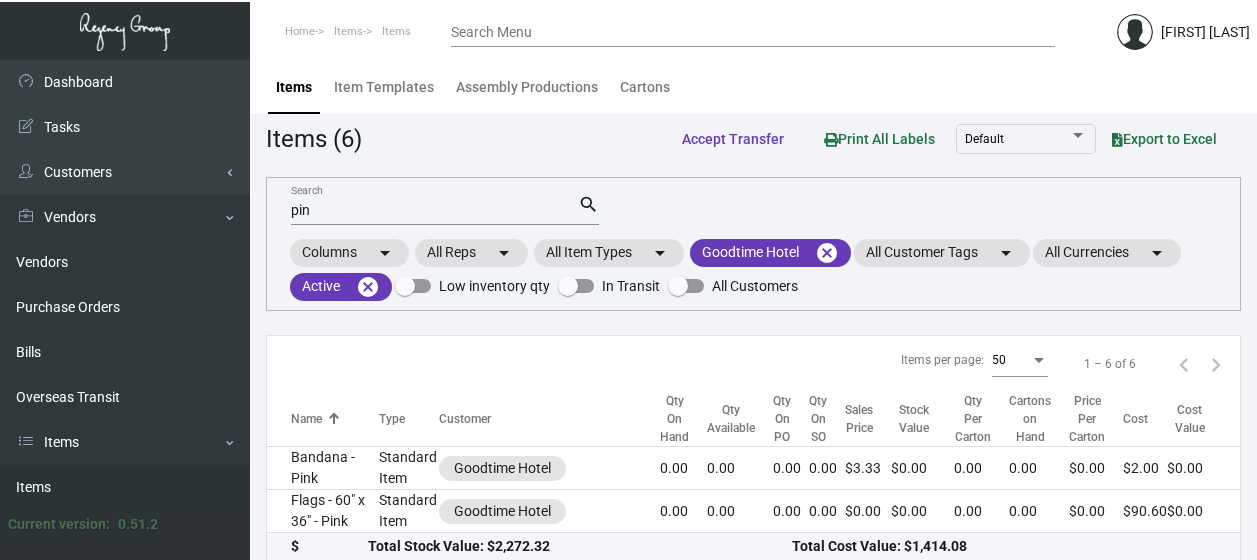 scroll, scrollTop: 0, scrollLeft: 0, axis: both 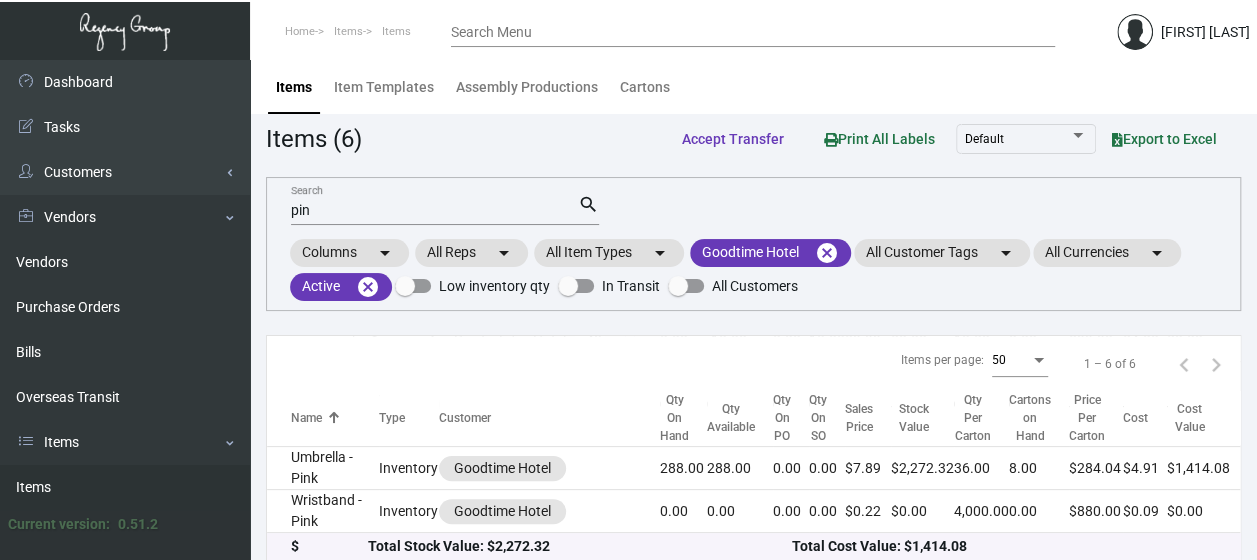click on "Items Item Templates Assembly Productions Cartons" 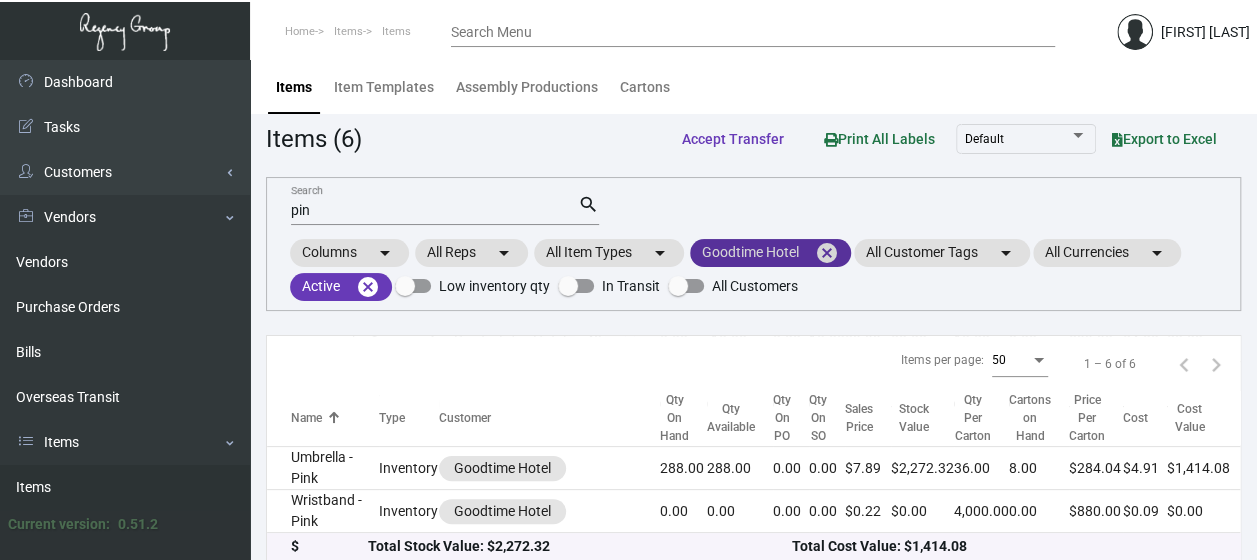 click on "cancel" 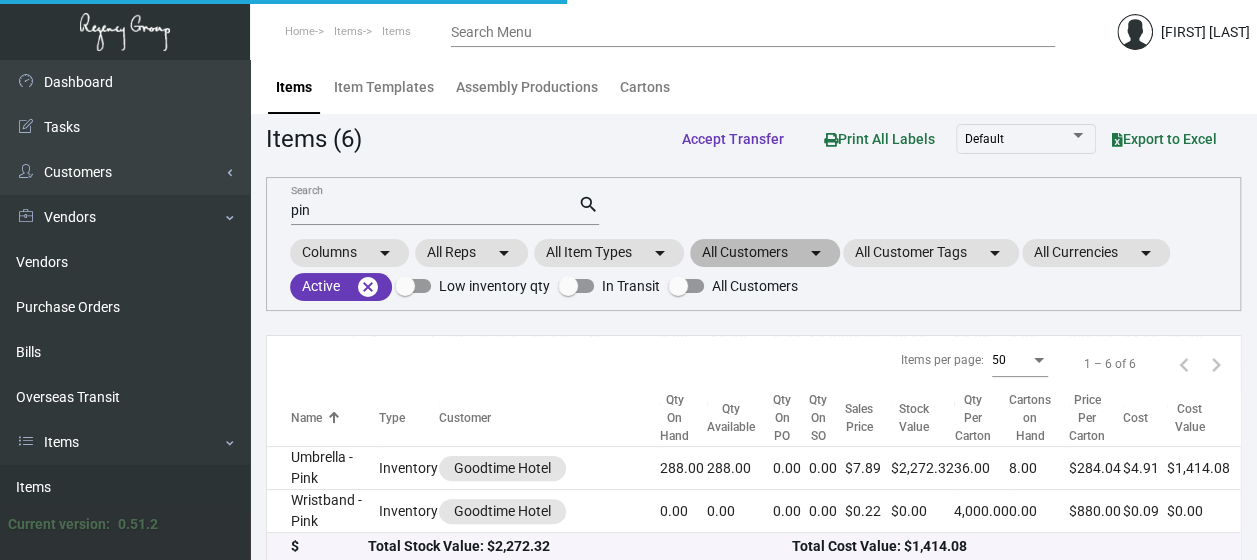 click on "All Customers  arrow_drop_down" 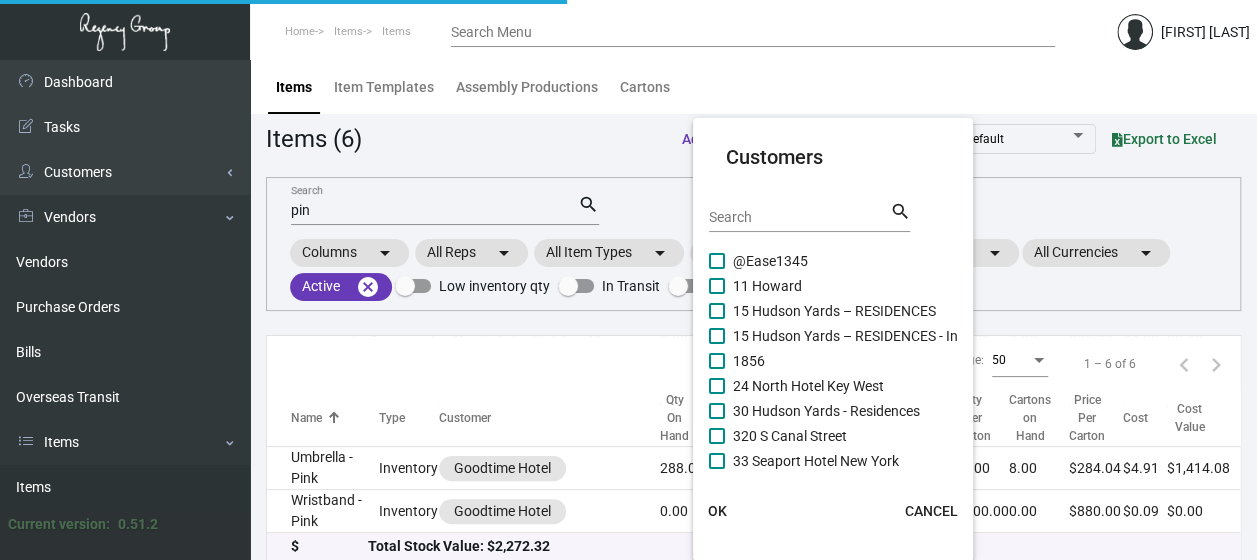 click on "Search search" at bounding box center (809, 224) 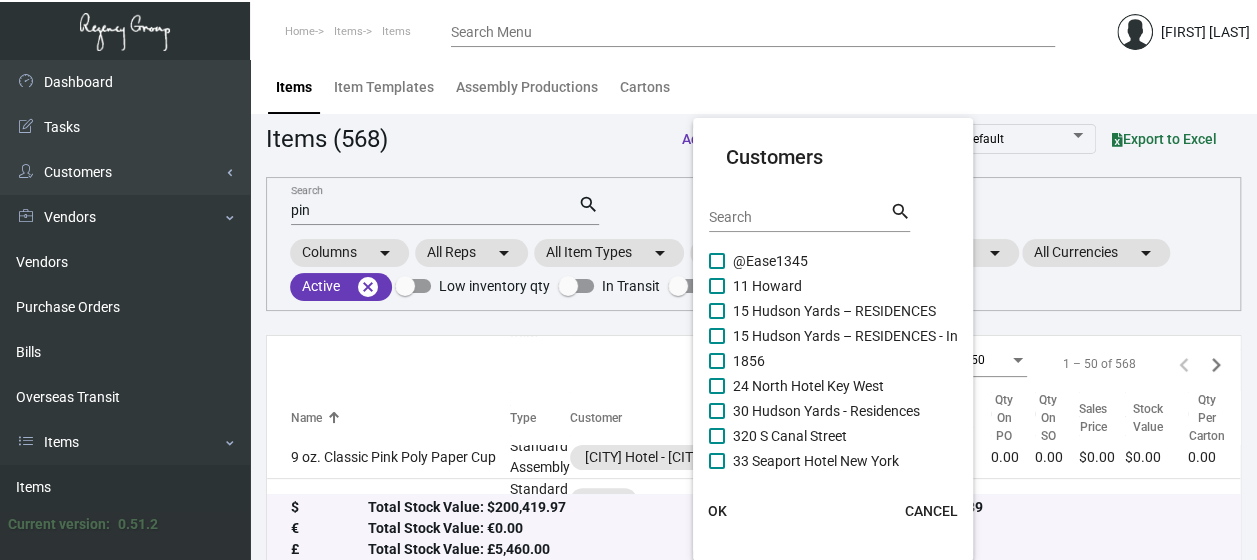 click on "Search" at bounding box center [799, 216] 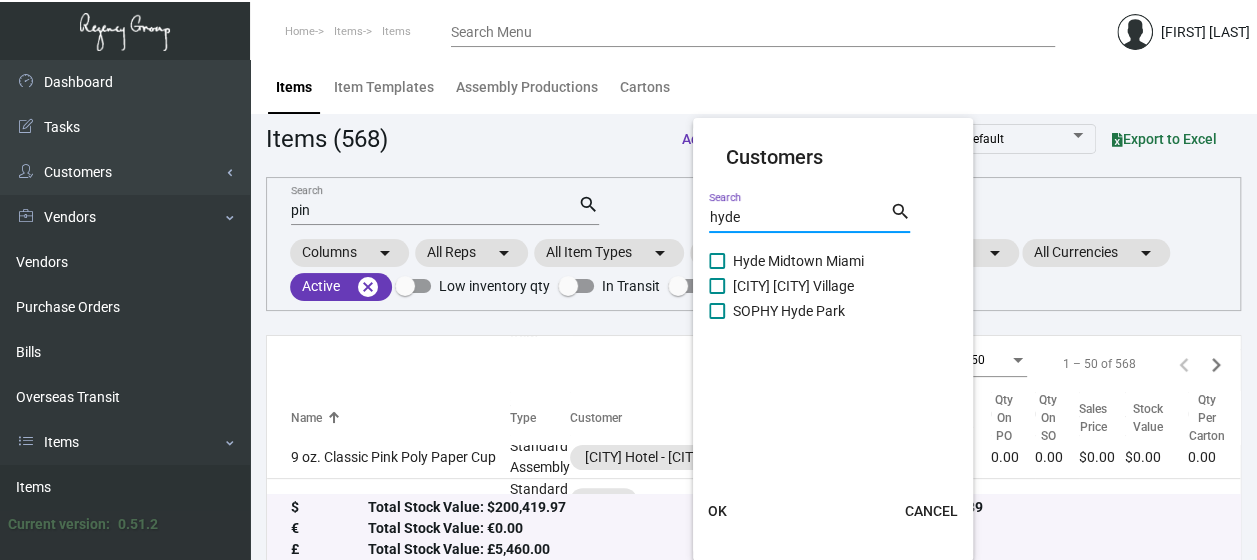type on "hyde" 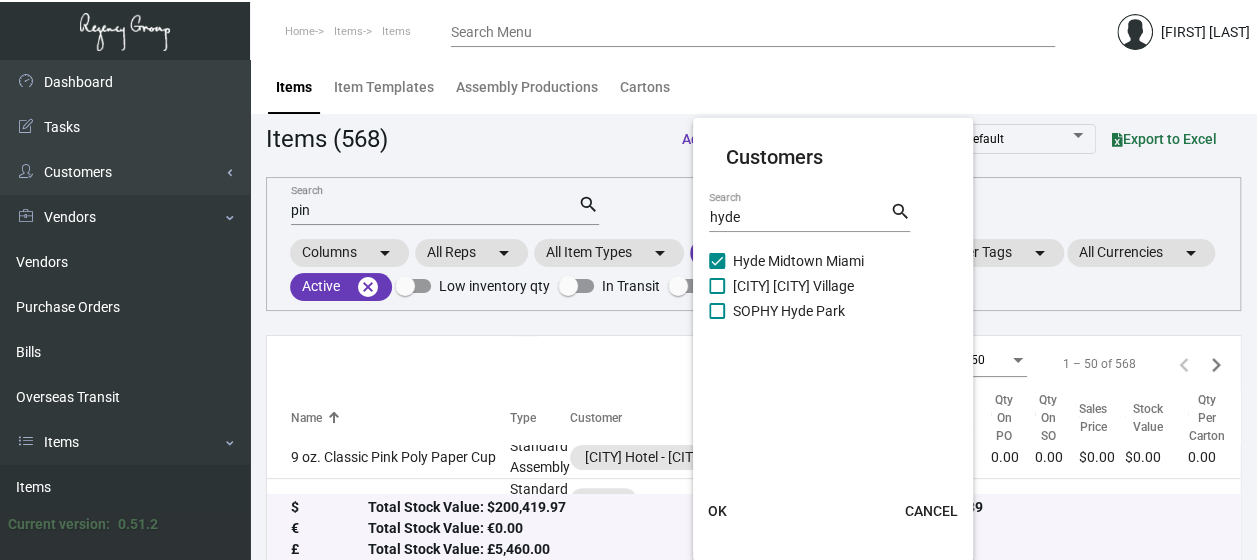 click at bounding box center [628, 280] 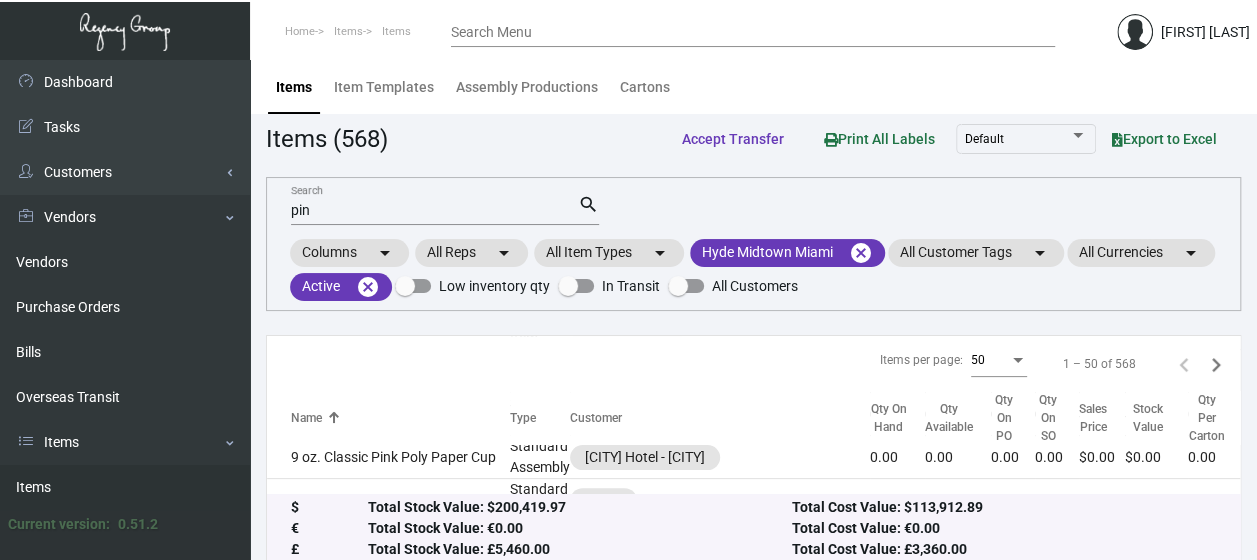 click on "pin" at bounding box center [434, 211] 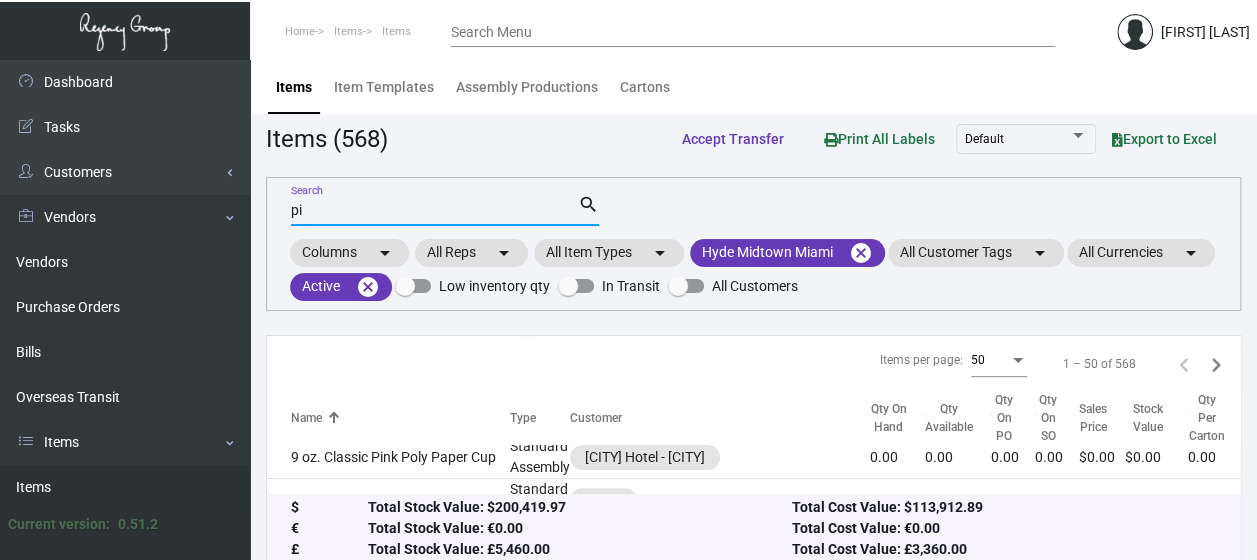 type on "p" 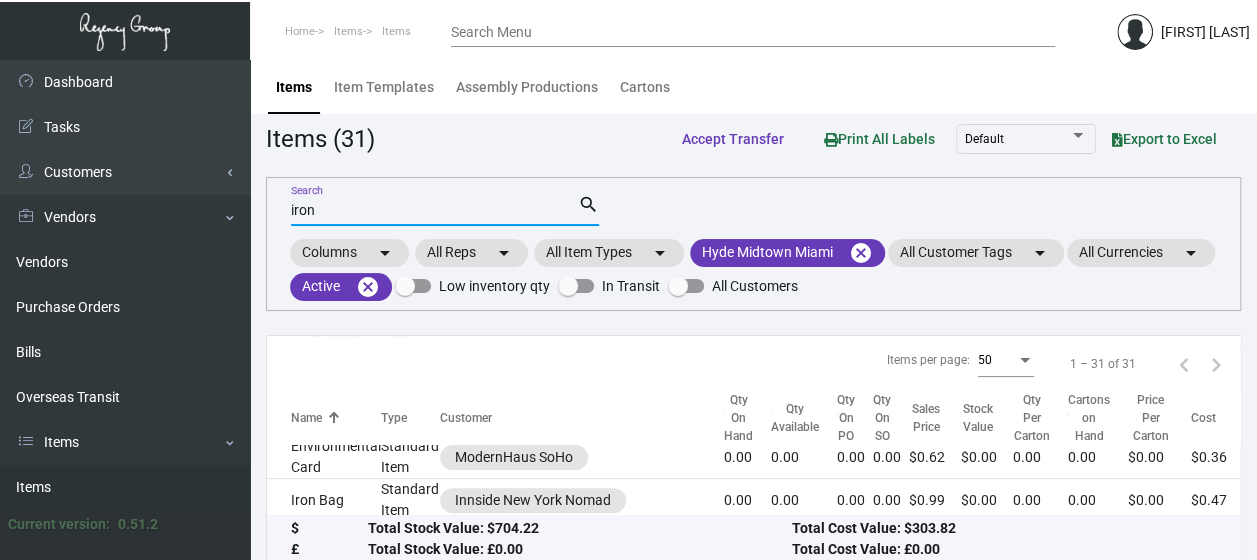 type on "iron" 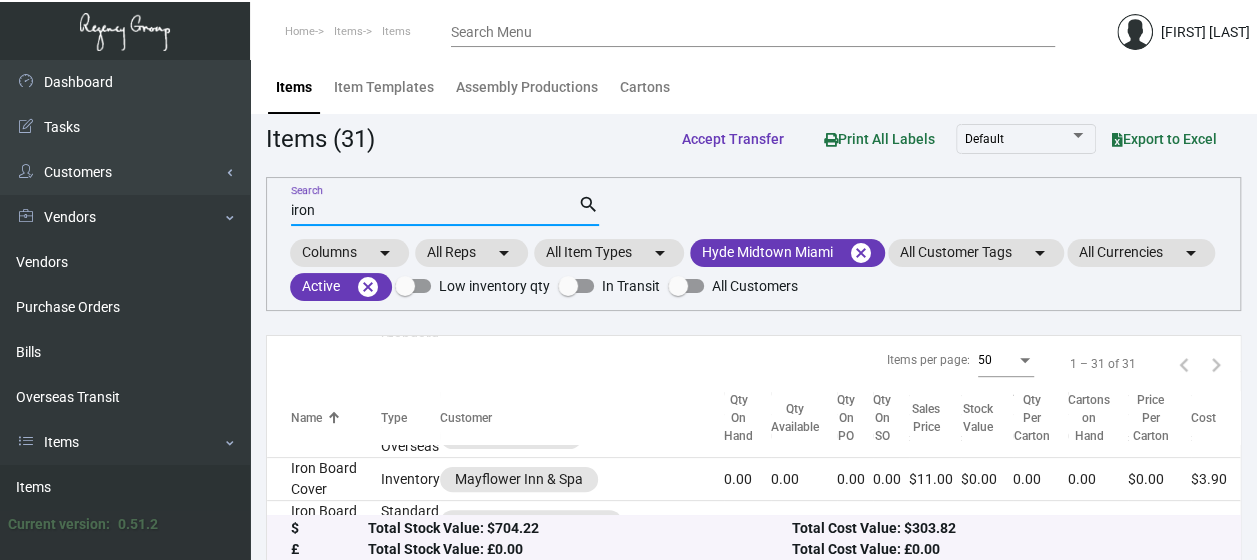 scroll, scrollTop: 634, scrollLeft: 0, axis: vertical 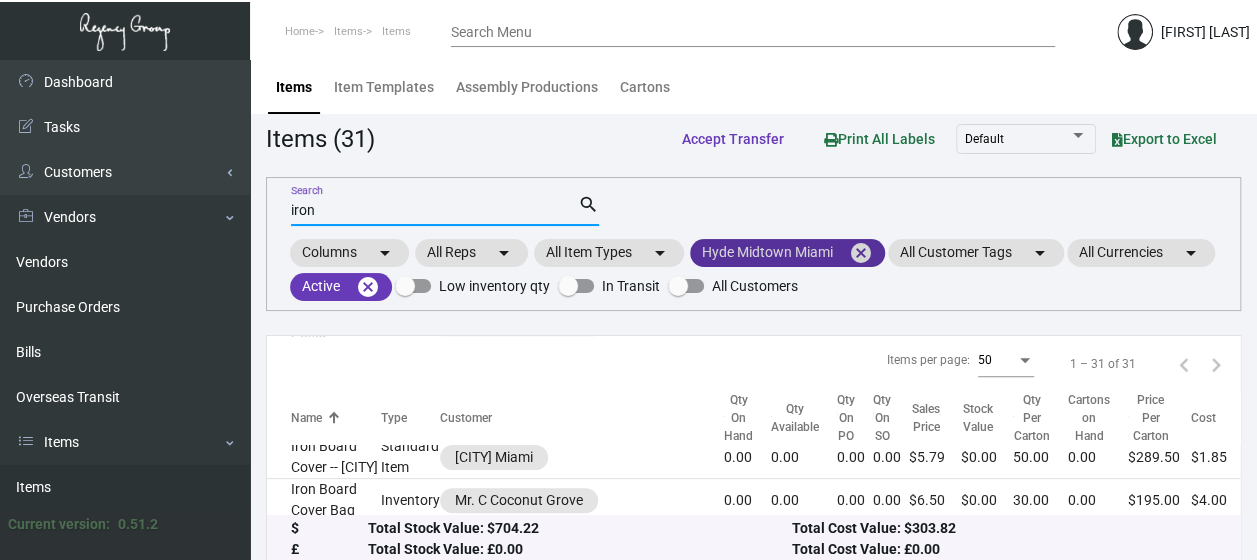 click on "cancel" 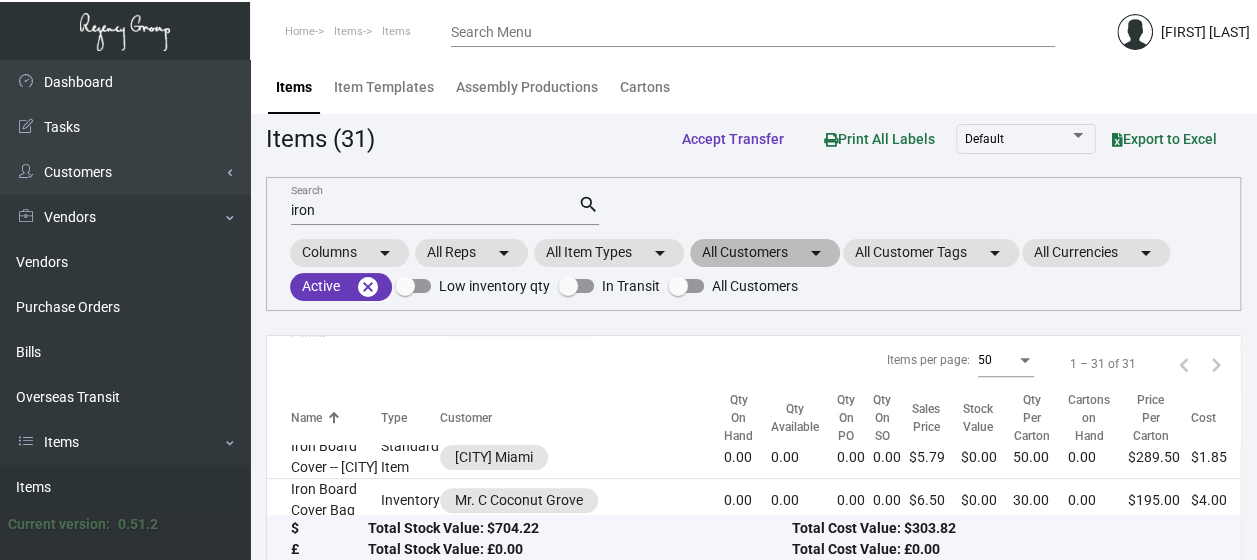 click on "All Customers  arrow_drop_down" 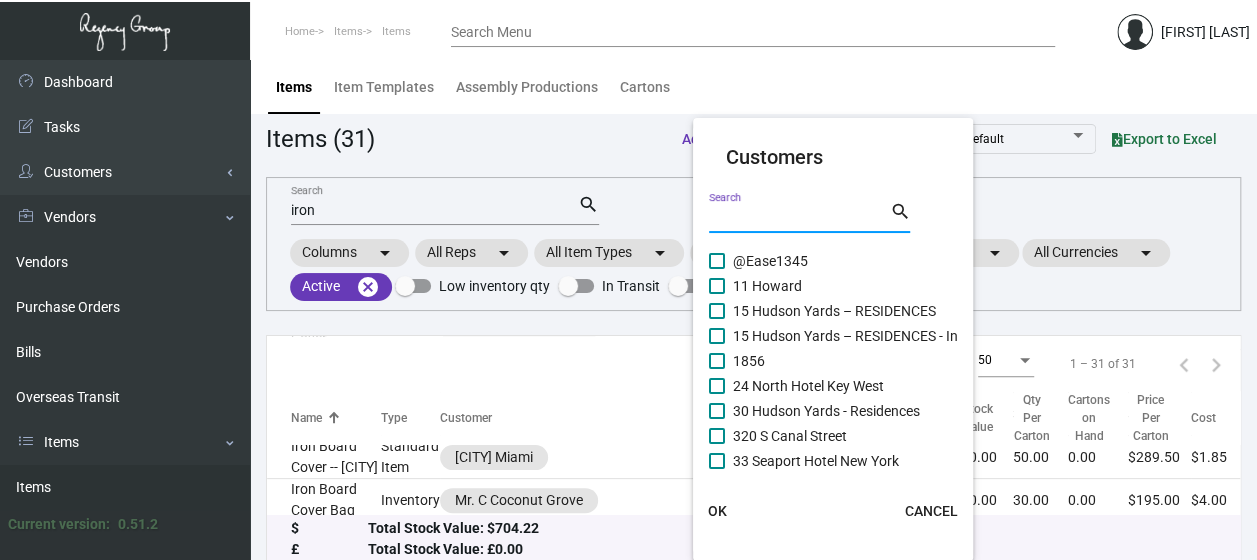 click on "Search" at bounding box center [799, 218] 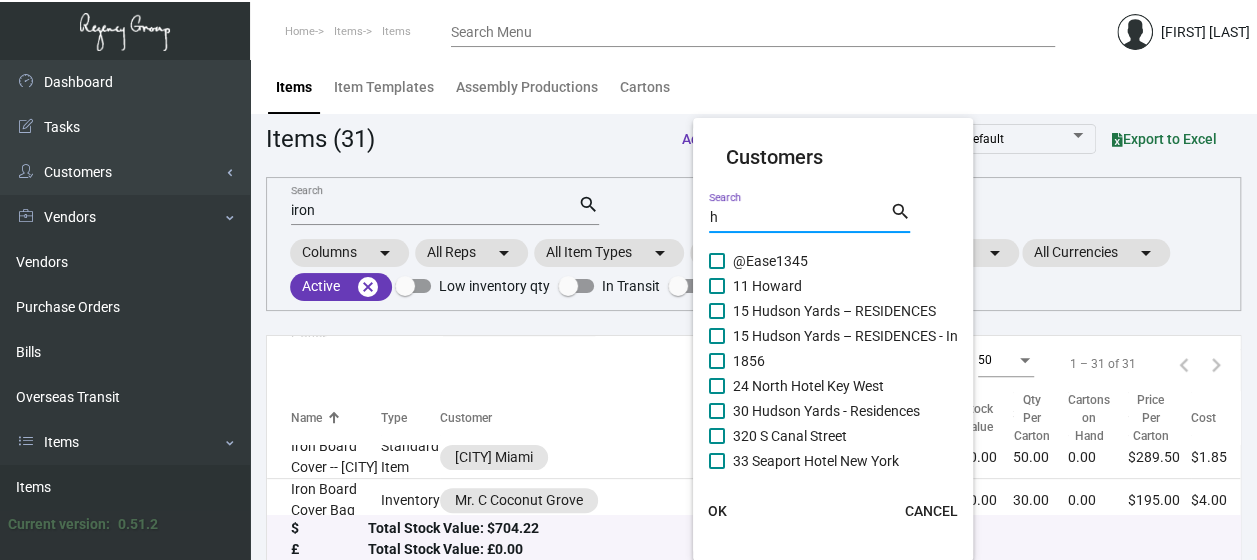 click on "h" at bounding box center [799, 218] 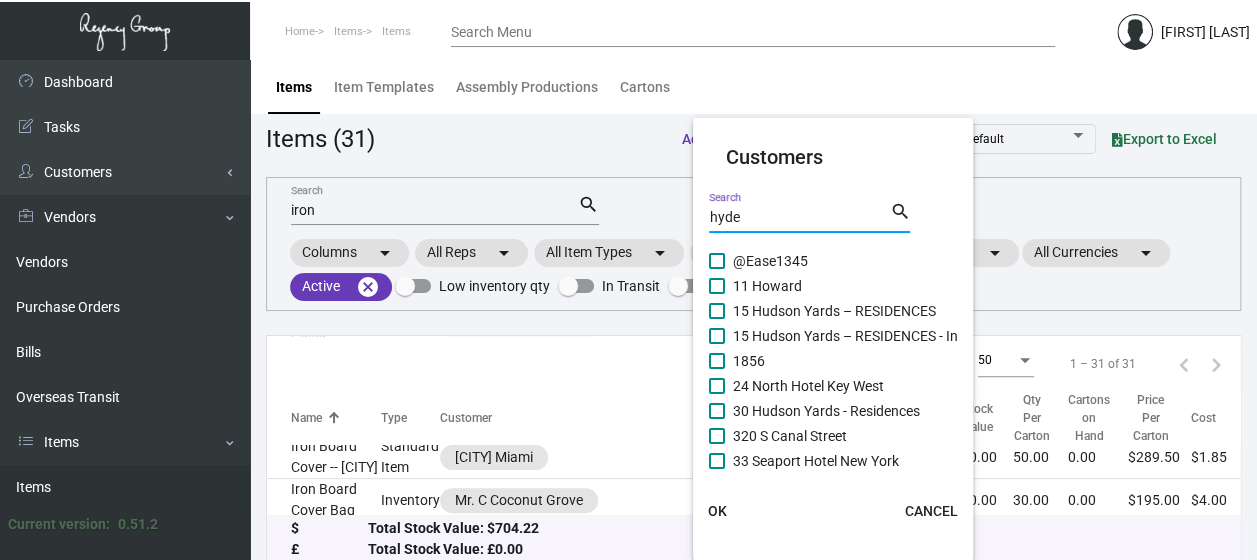 drag, startPoint x: 771, startPoint y: 223, endPoint x: 640, endPoint y: 214, distance: 131.30879 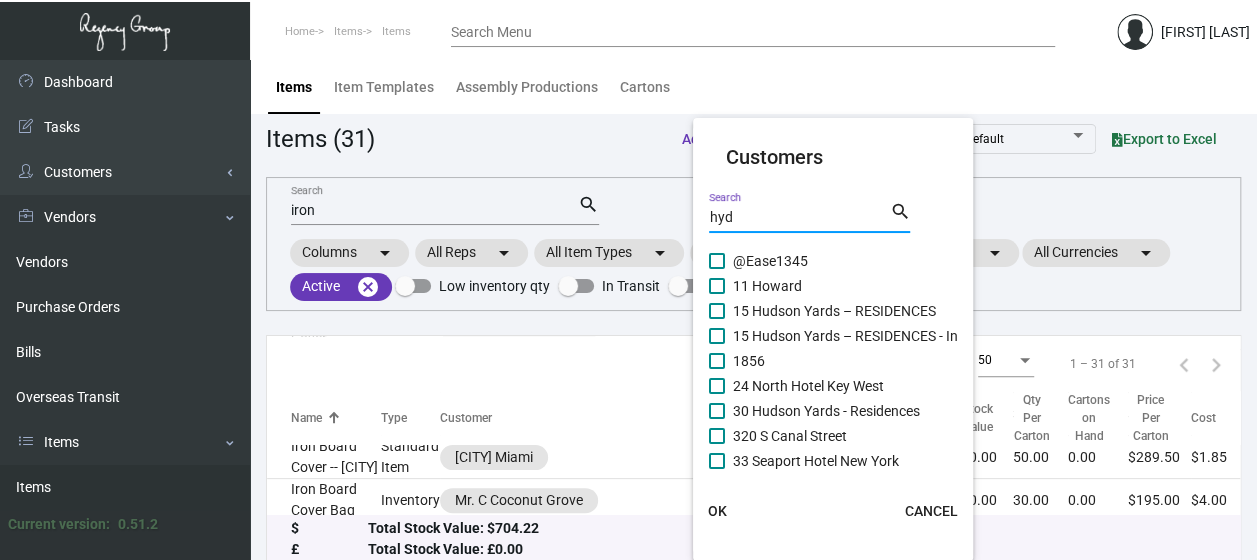 type on "hyde" 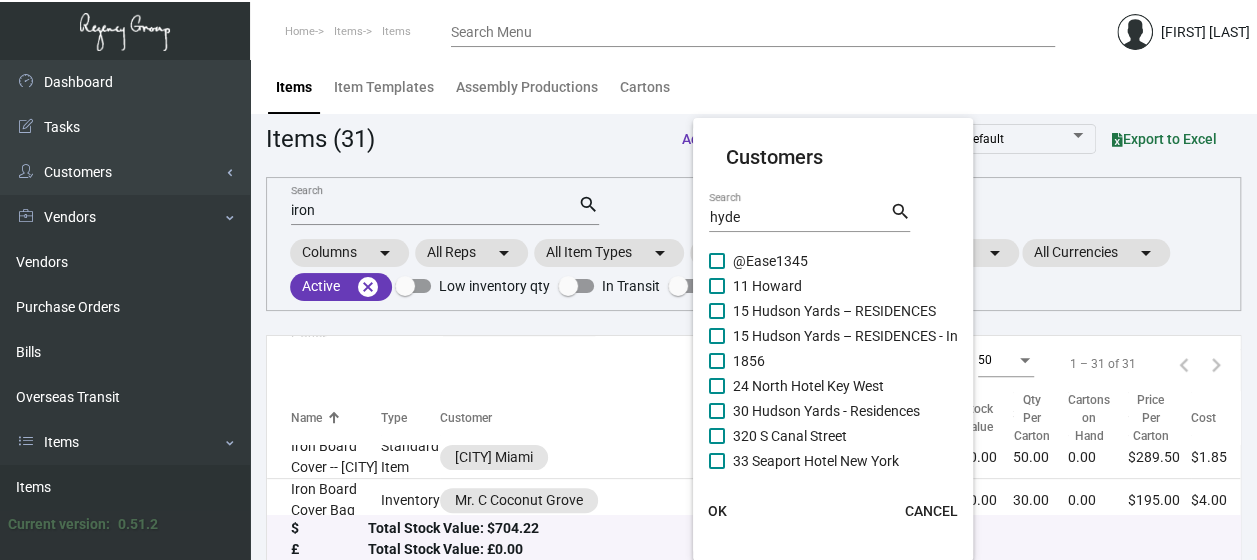 click at bounding box center [628, 280] 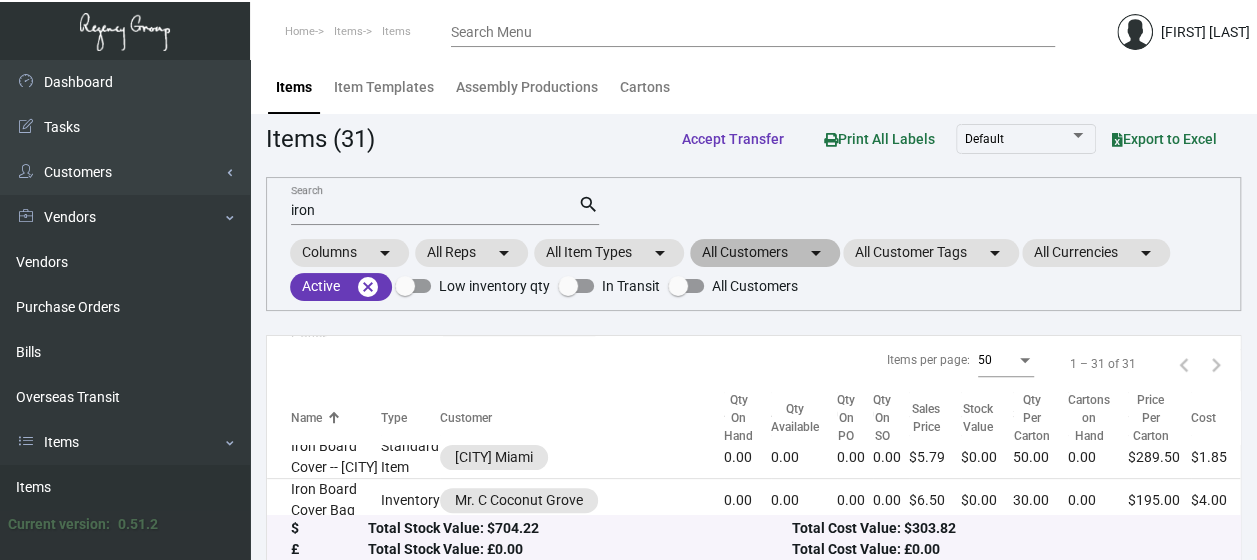 click on "All Customers  arrow_drop_down" 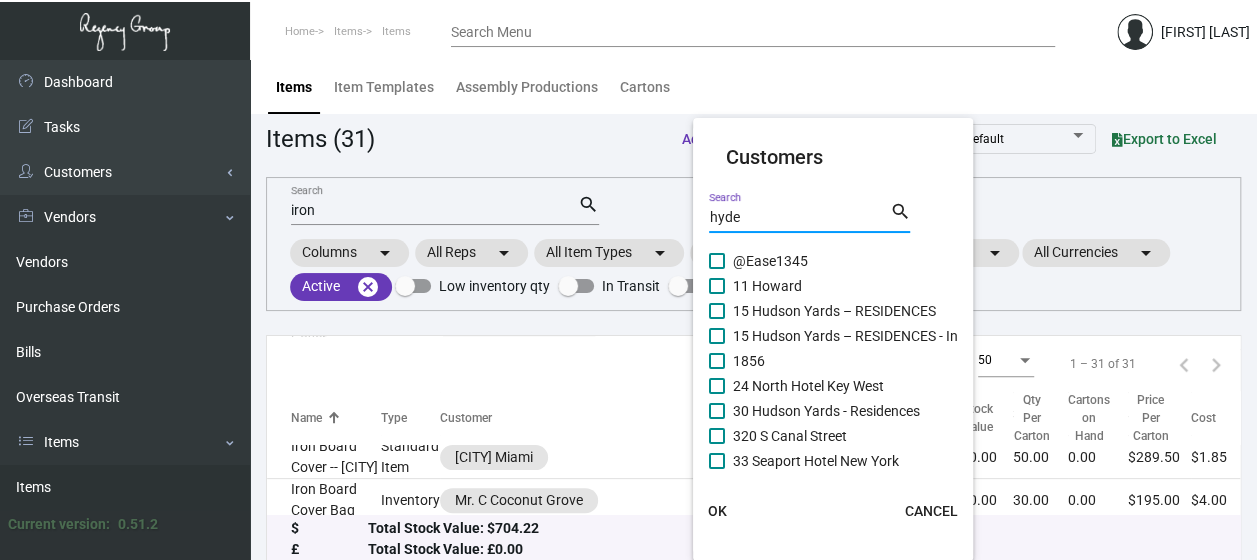 click on "hyde" at bounding box center [799, 218] 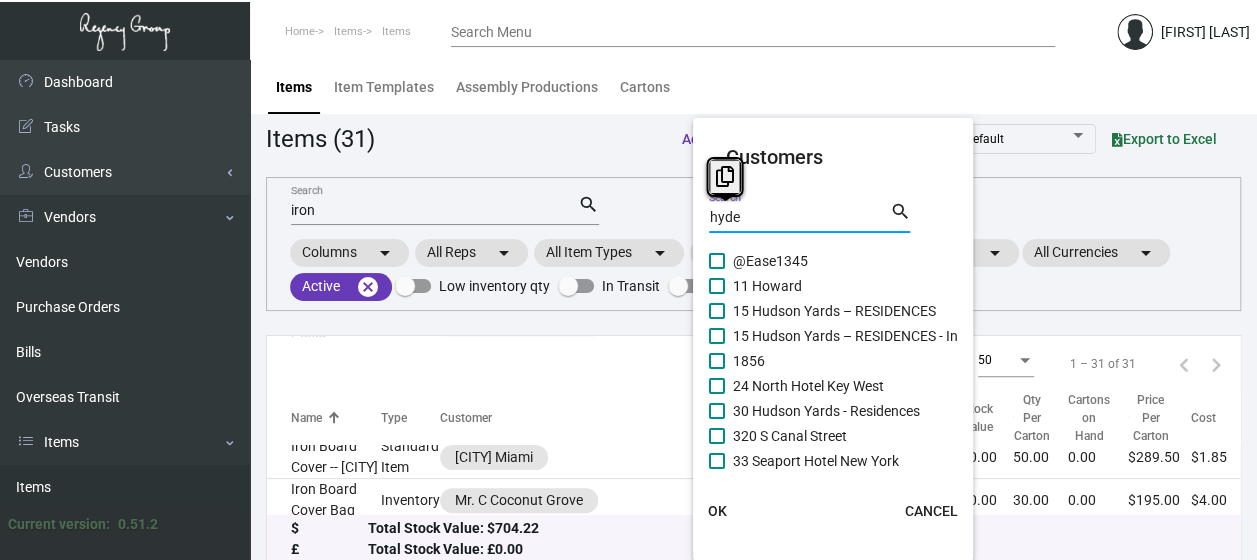 drag, startPoint x: 757, startPoint y: 216, endPoint x: 666, endPoint y: 222, distance: 91.197586 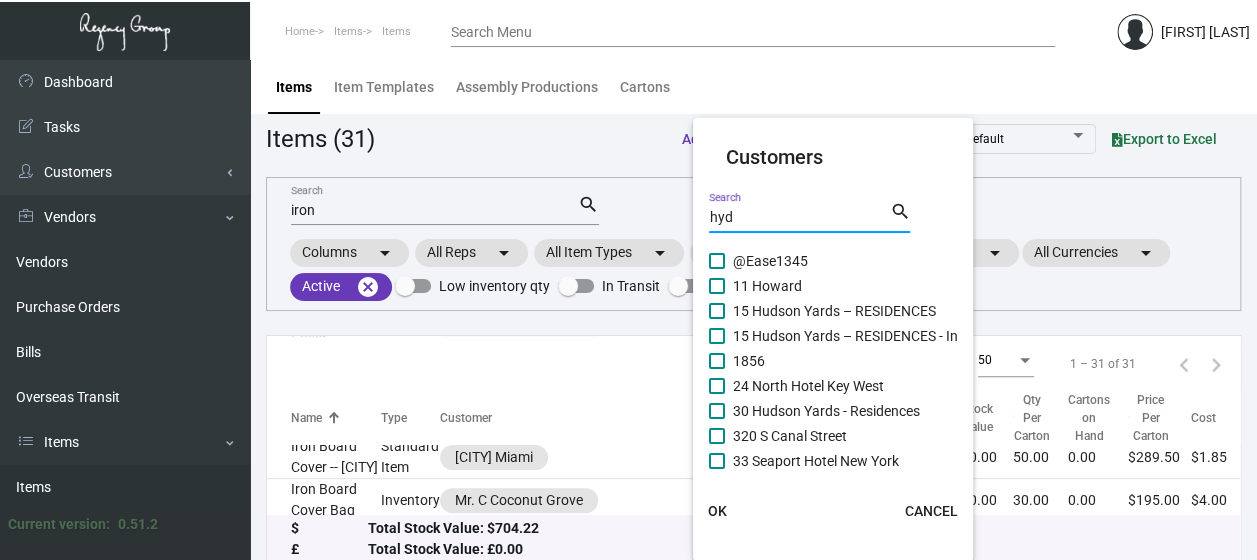 type on "hyde" 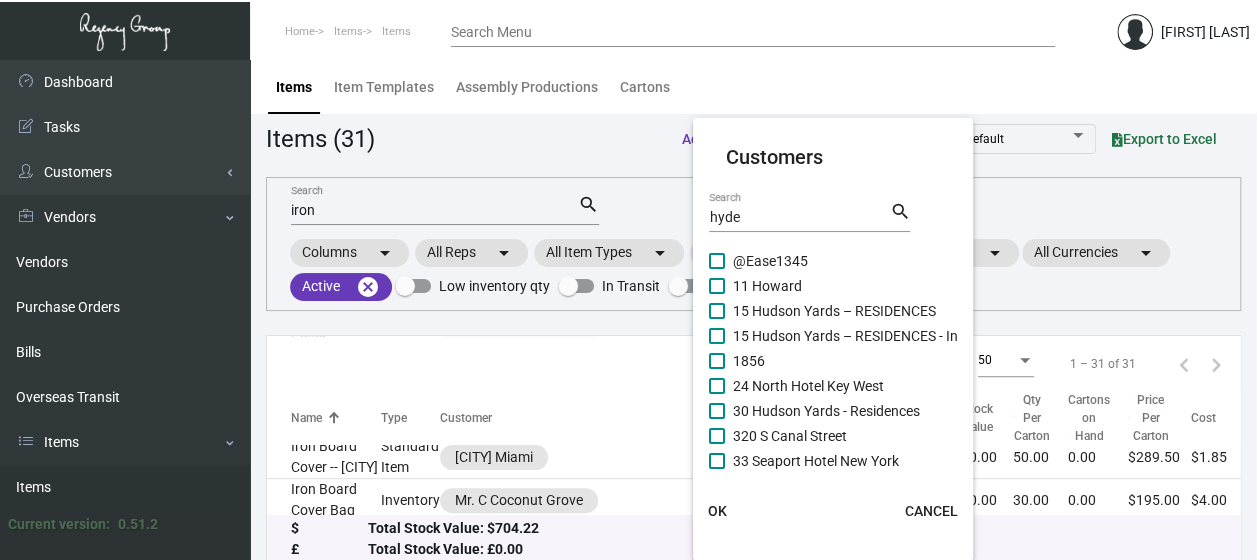click at bounding box center [628, 280] 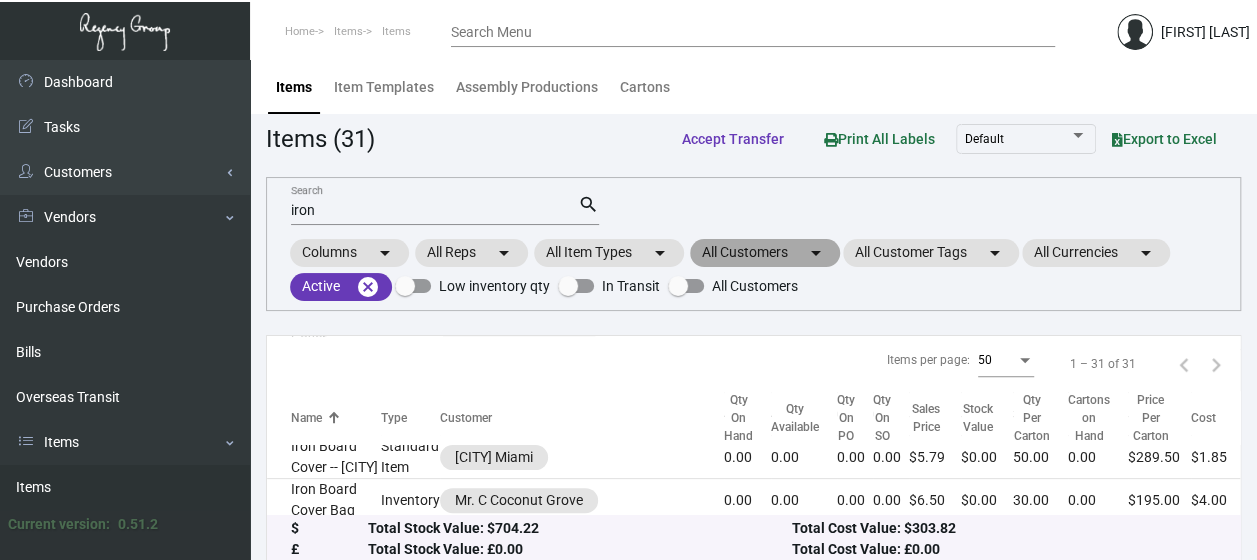 click on "All Customers  arrow_drop_down" 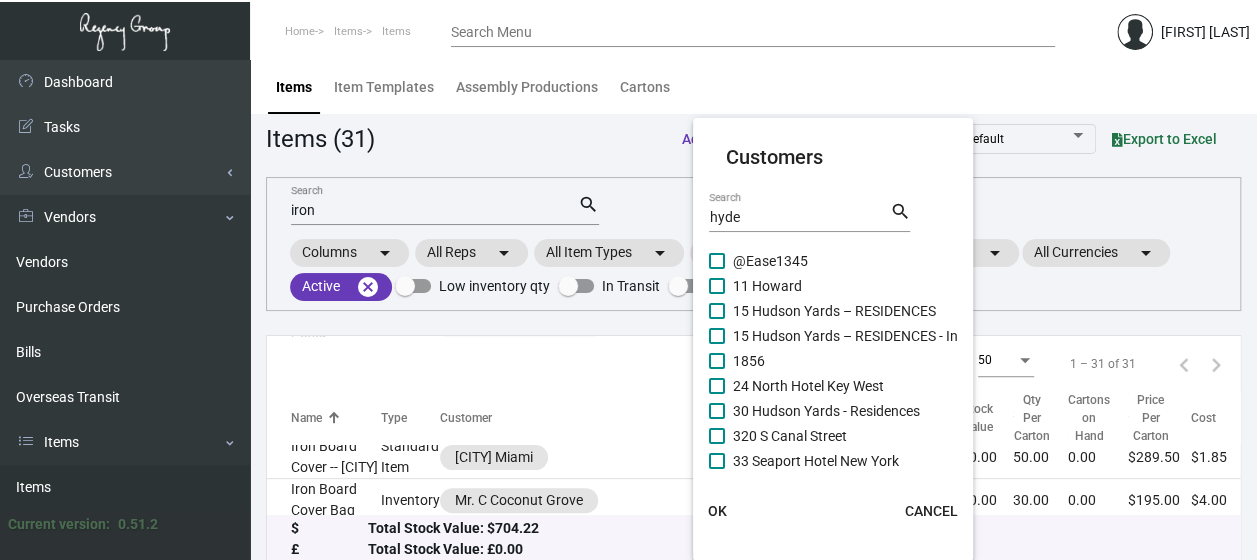 click on "hyde" at bounding box center (799, 218) 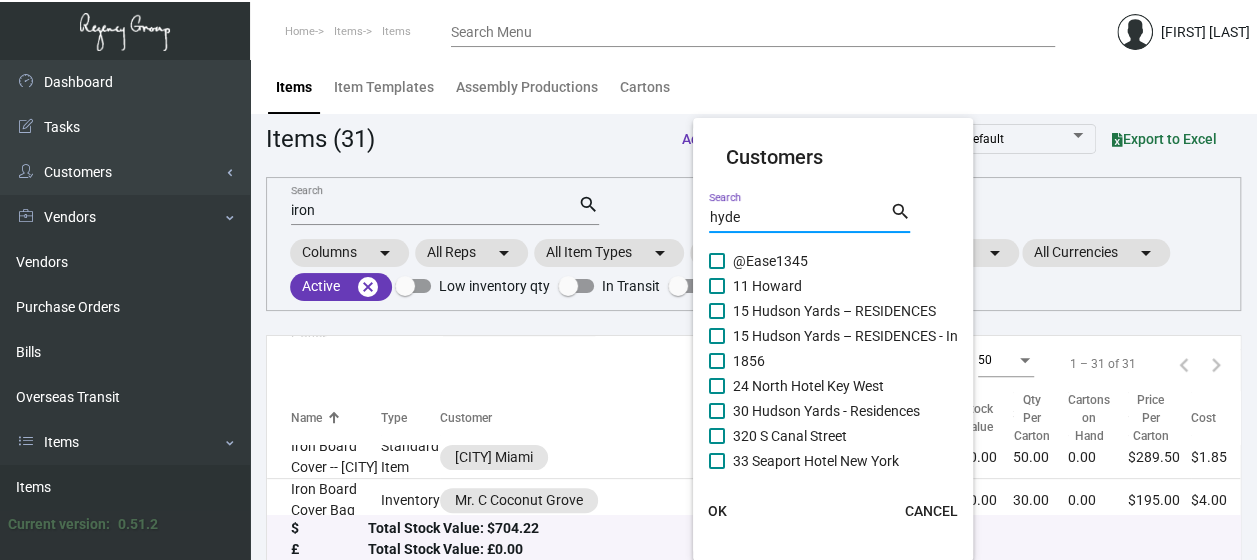 click on "hyde" at bounding box center [799, 218] 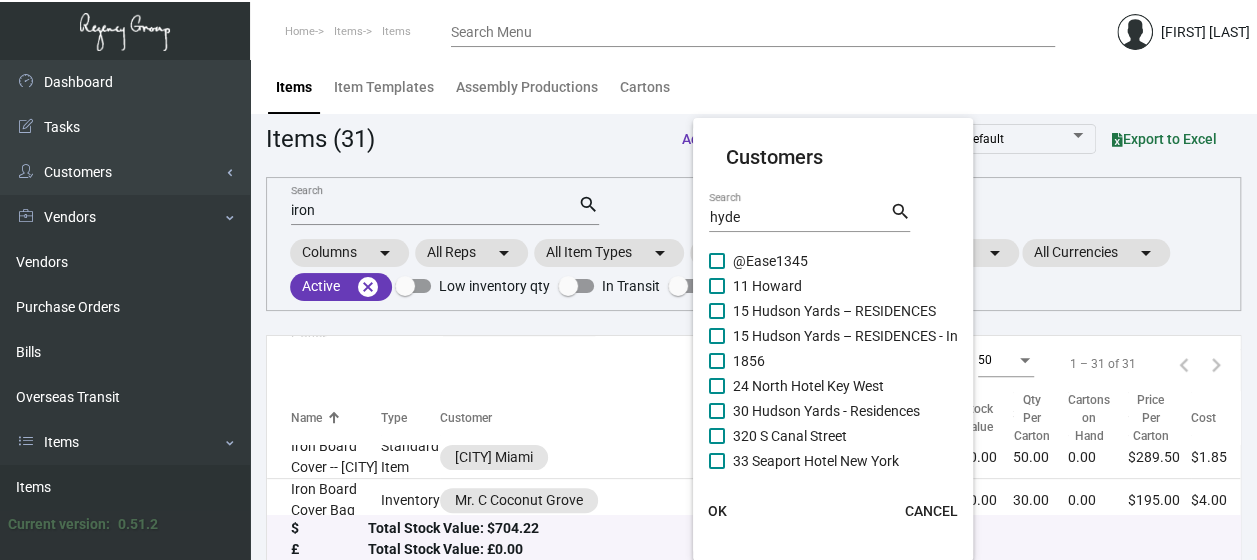 click at bounding box center [628, 280] 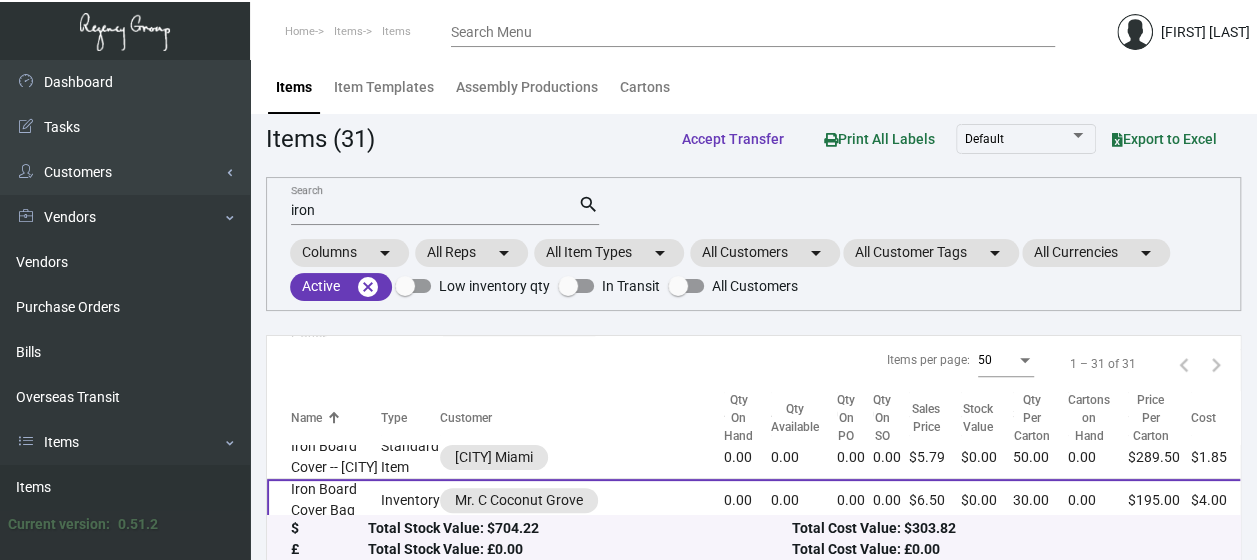 click on "Iron Board Cover Bag" 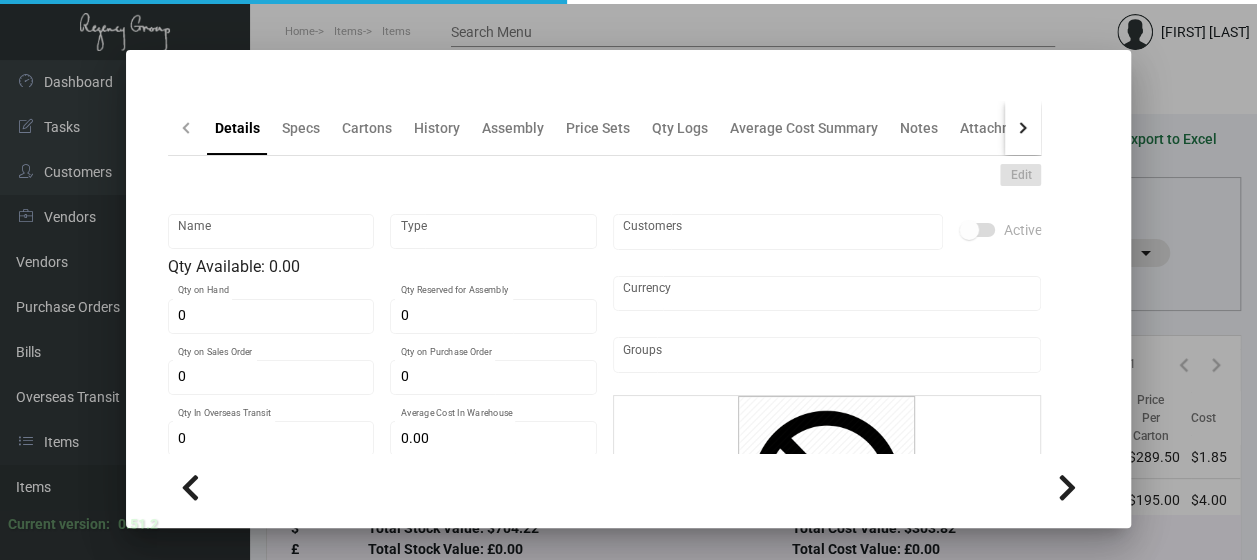 type on "Iron Board Cover Bag" 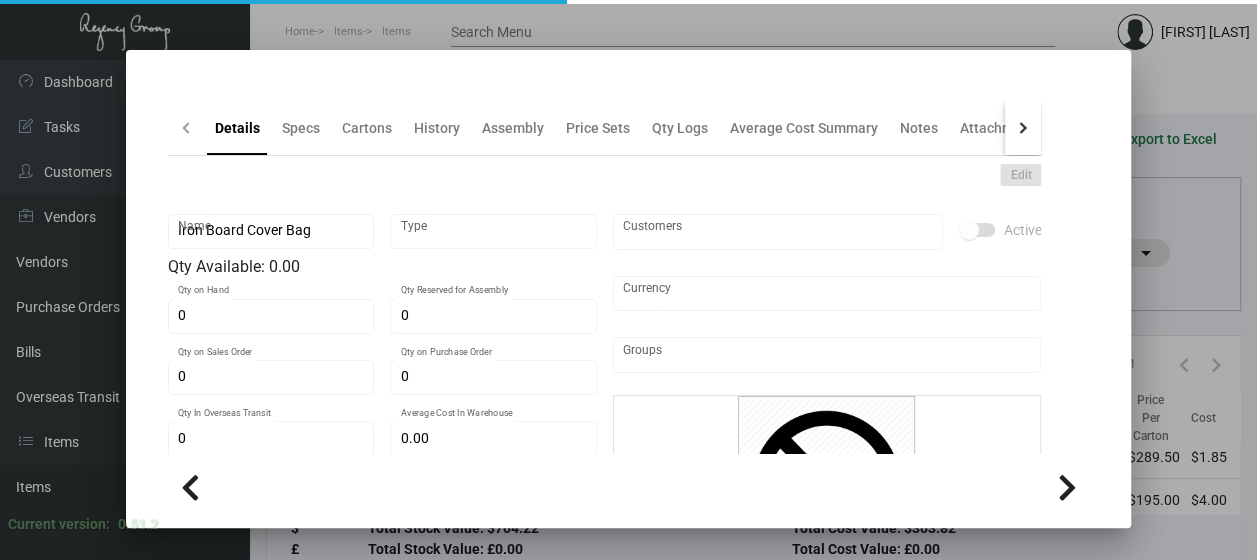 type on "Inventory" 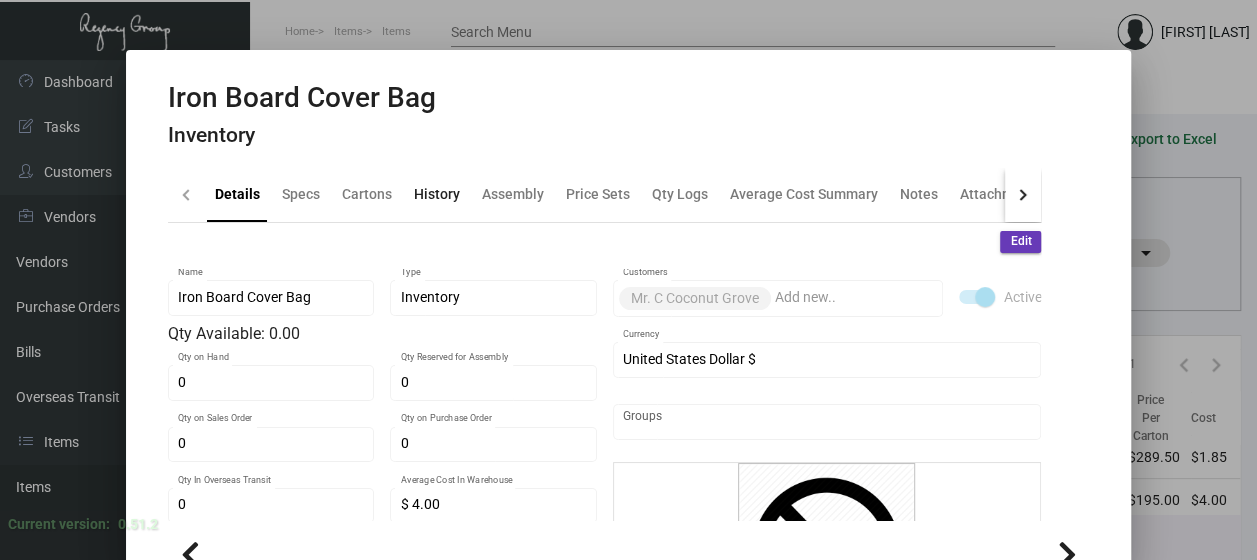 click on "History" at bounding box center [437, 194] 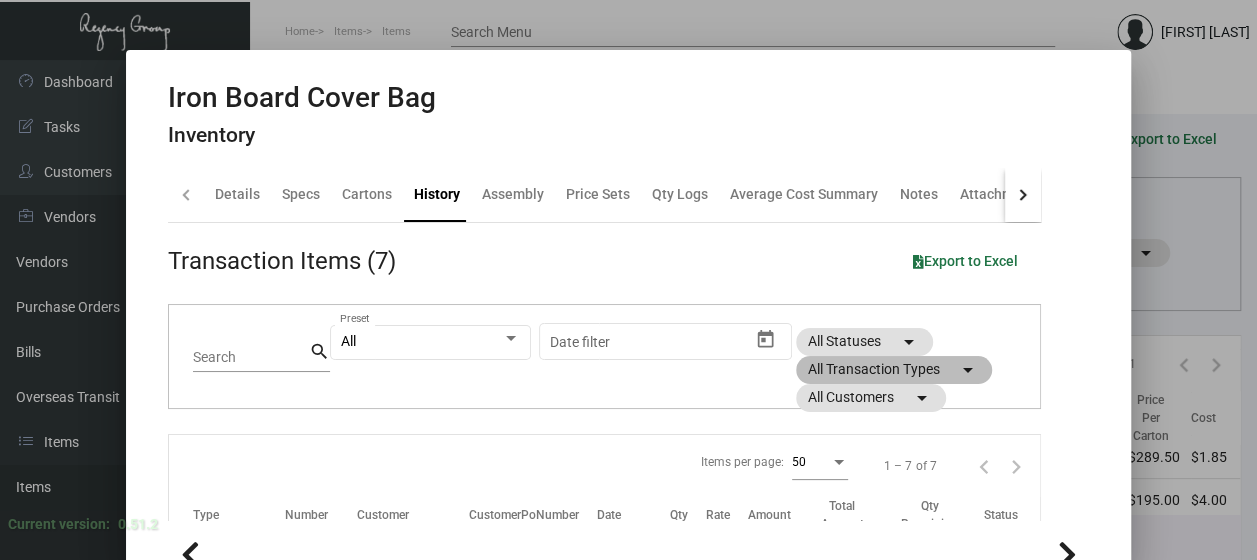 click on "All Transaction Types  arrow_drop_down" 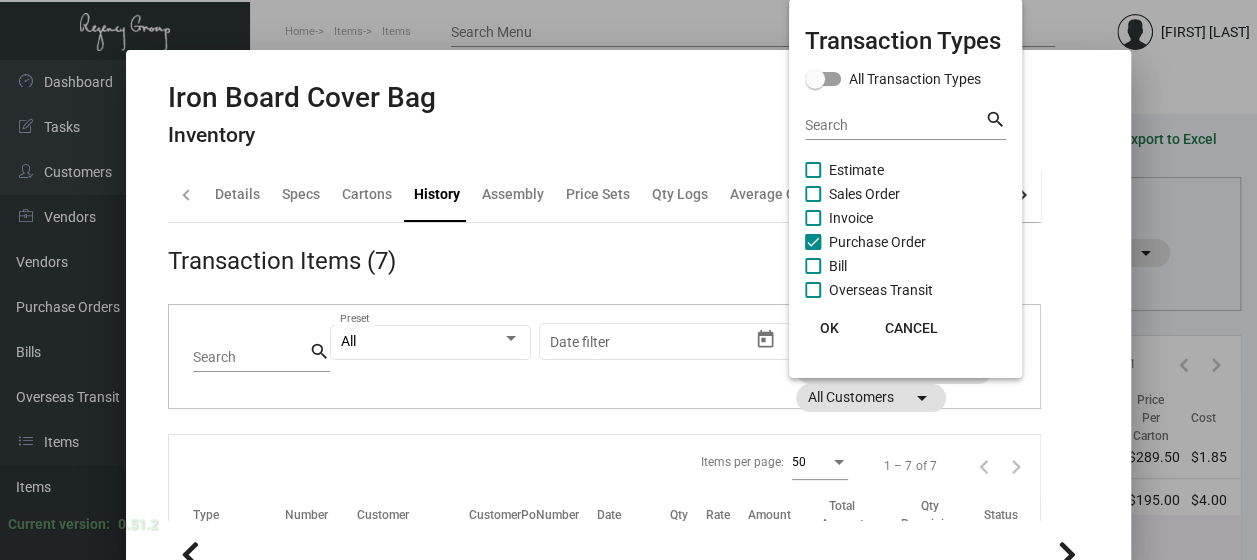click on "OK" 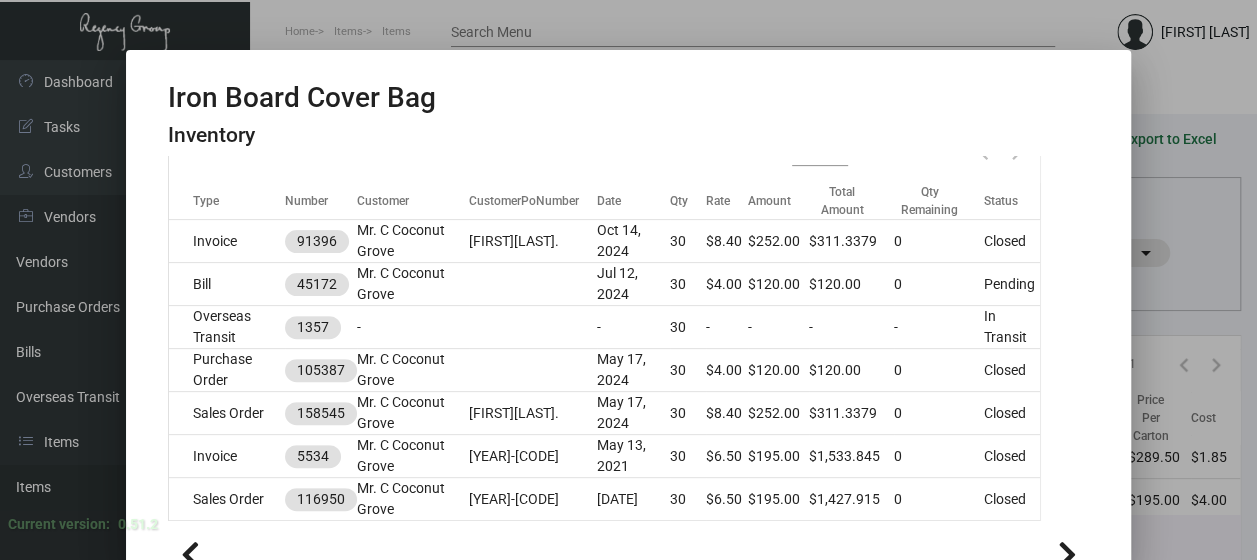 scroll, scrollTop: 316, scrollLeft: 0, axis: vertical 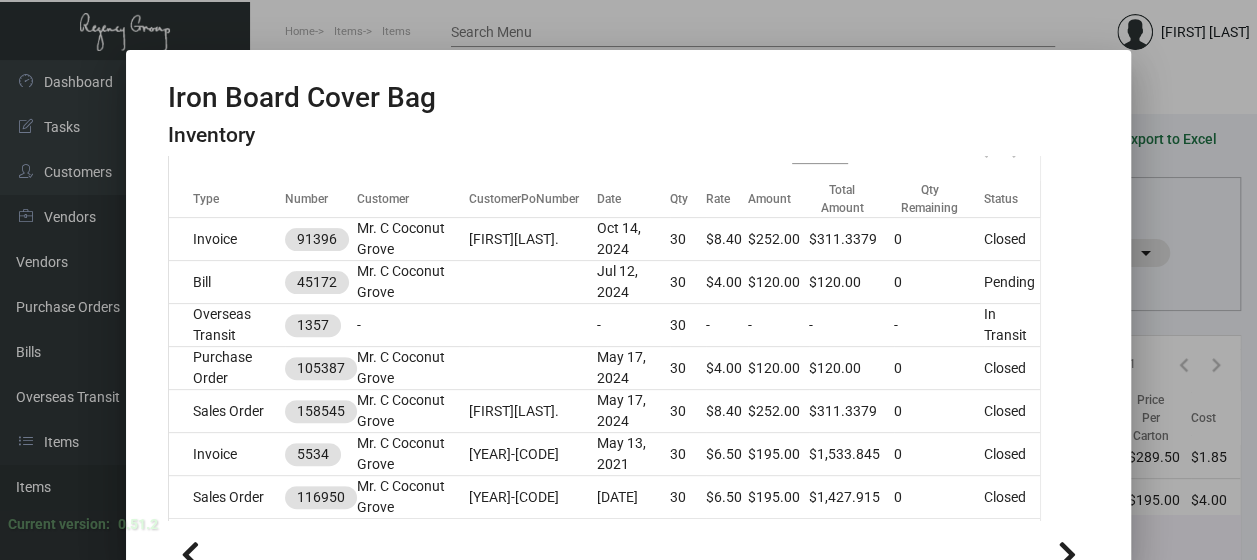 click at bounding box center (628, 280) 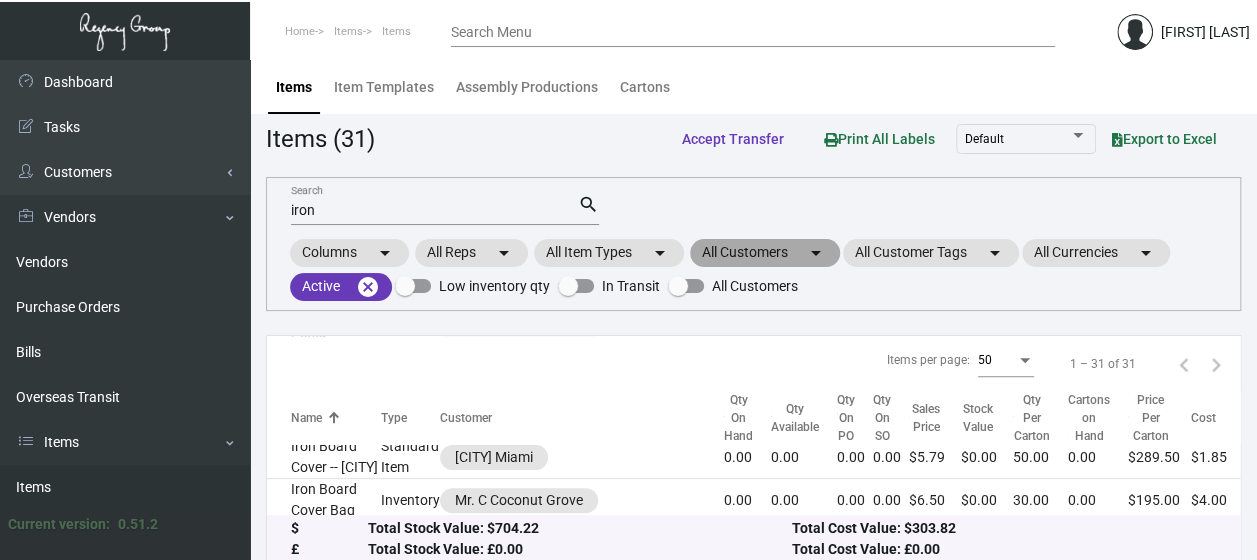 click on "All Customers  arrow_drop_down" 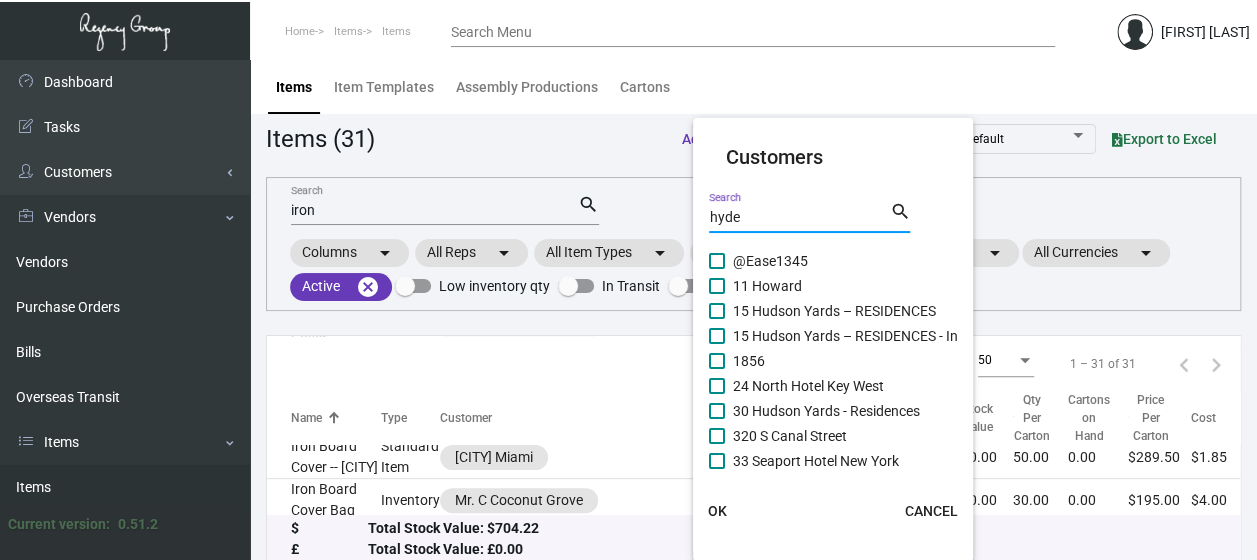 click on "hyde" at bounding box center [799, 218] 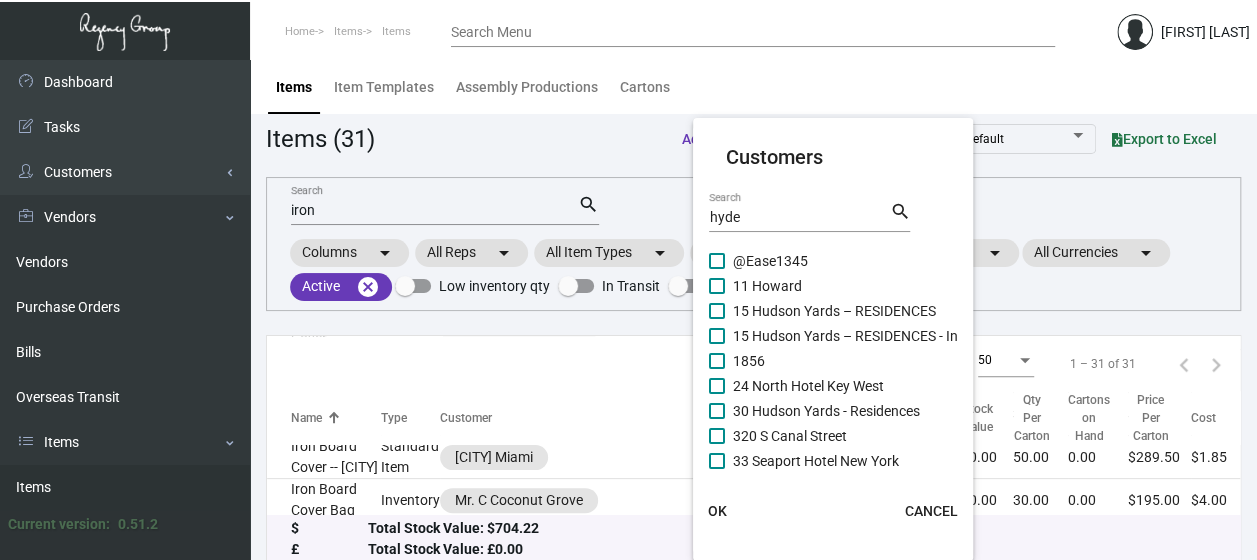 click at bounding box center [628, 280] 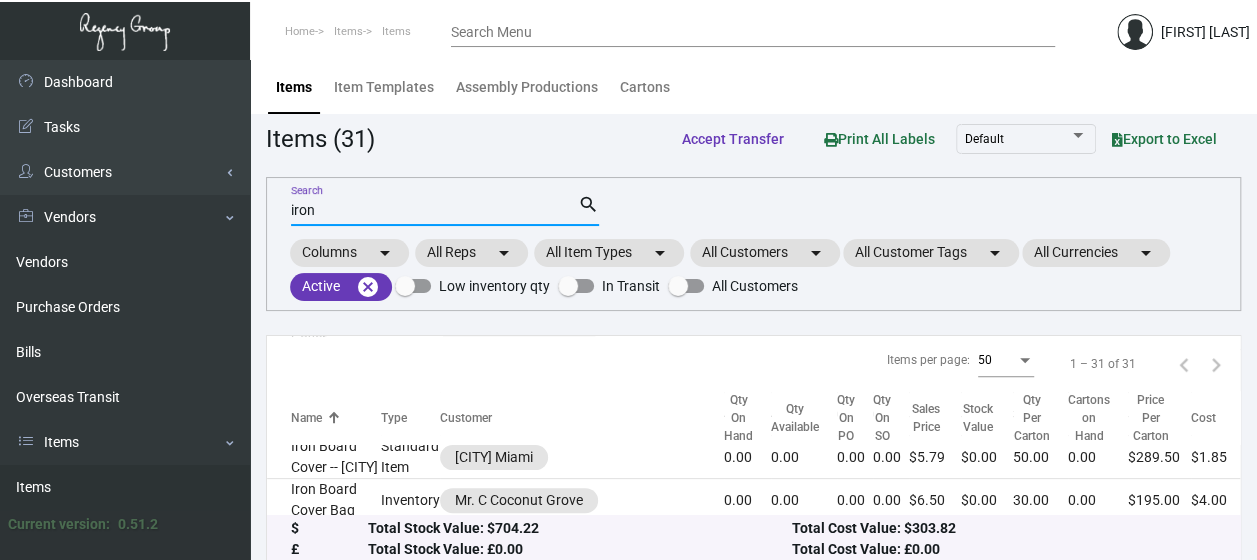 click on "iron" at bounding box center [434, 211] 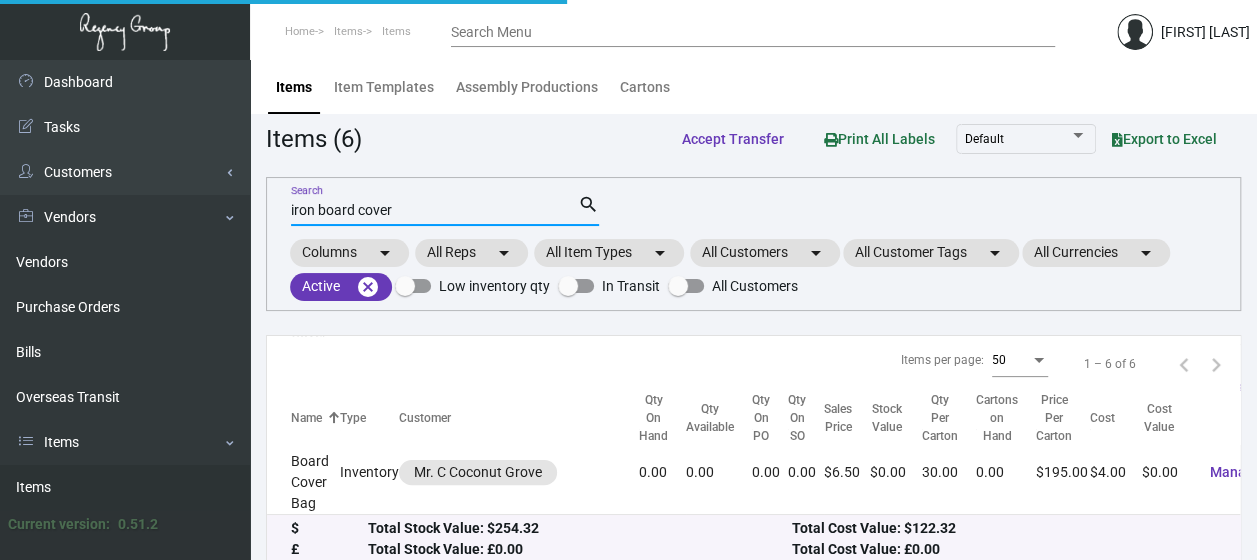 scroll, scrollTop: 288, scrollLeft: 0, axis: vertical 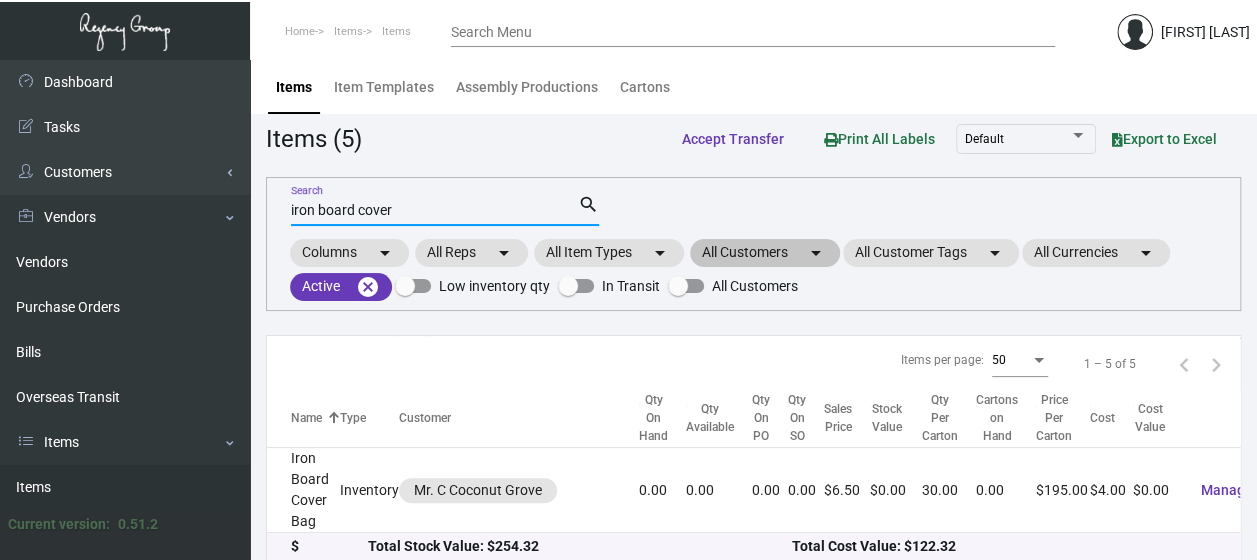 type on "iron board cover" 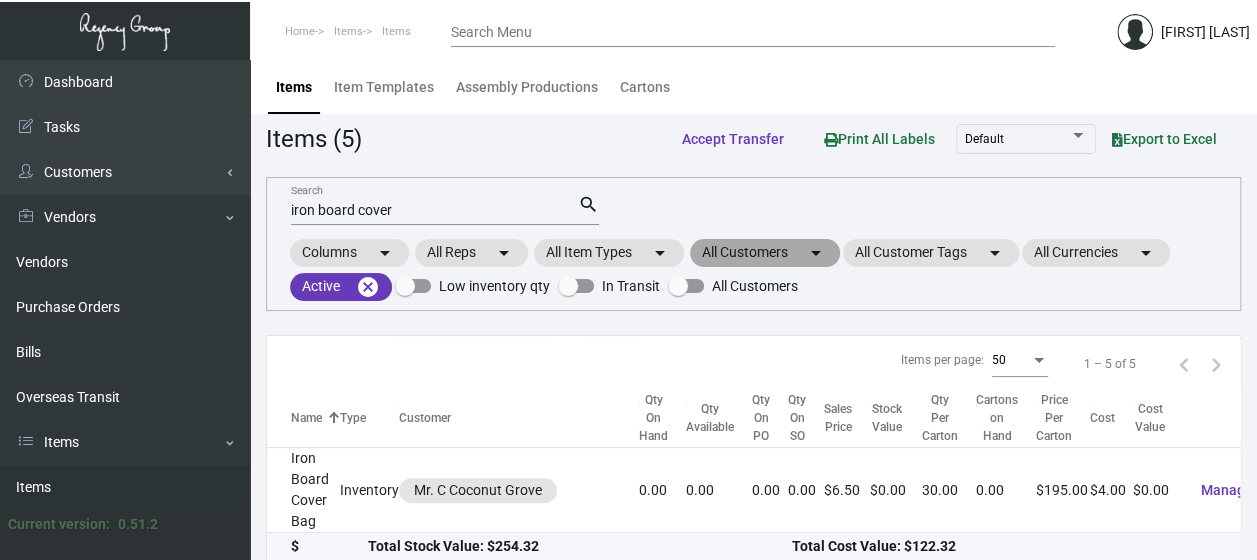 click on "All Customers  arrow_drop_down" 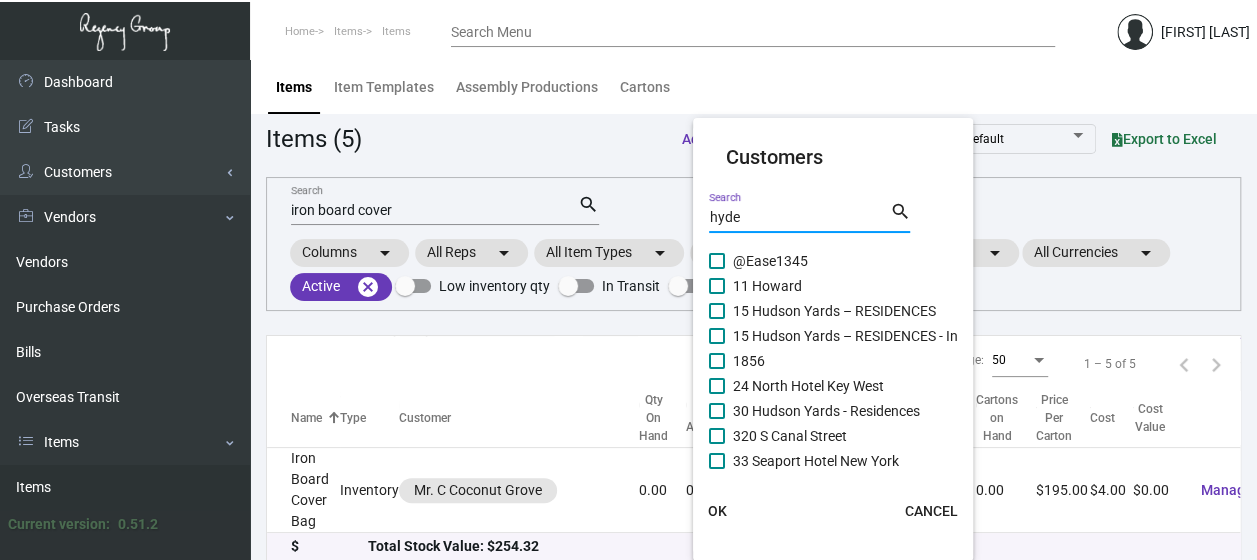 click on "hyde" at bounding box center (799, 218) 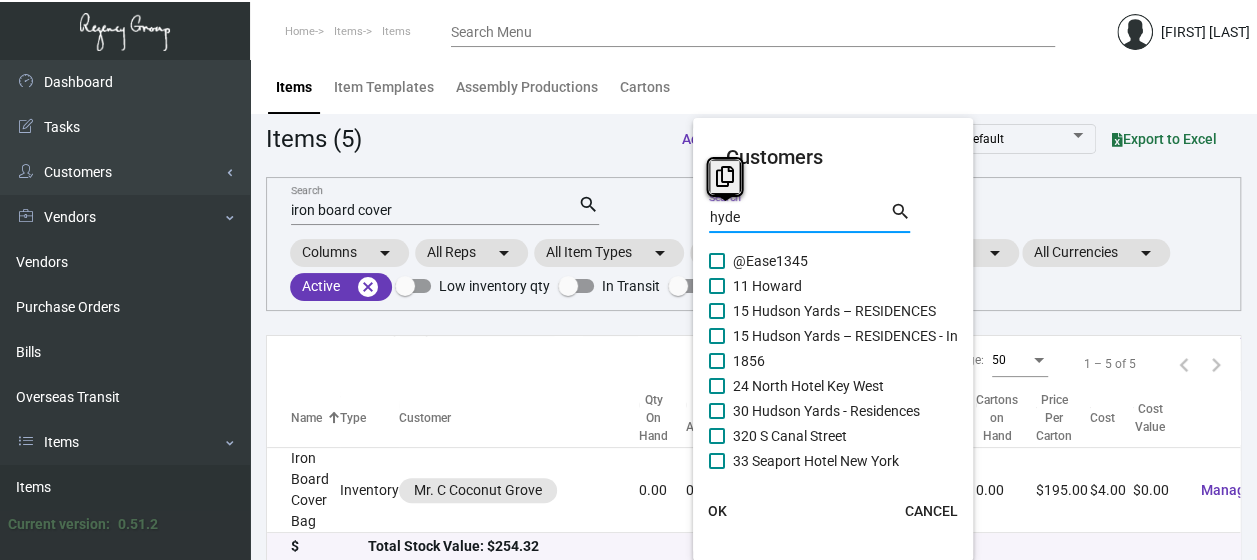 drag, startPoint x: 764, startPoint y: 221, endPoint x: 683, endPoint y: 227, distance: 81.22192 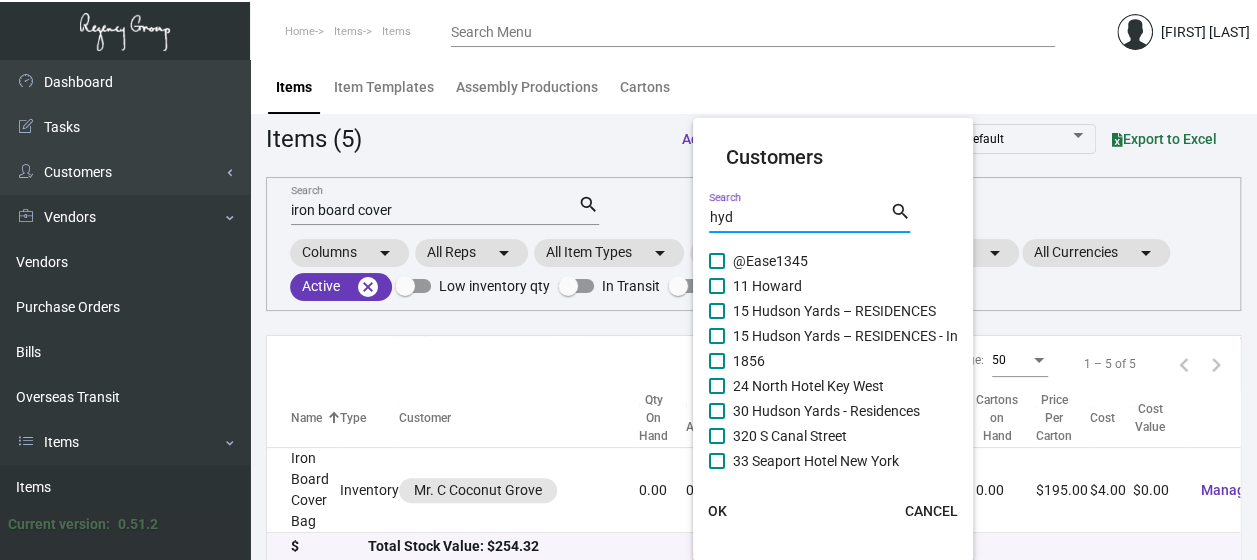 type on "hyde" 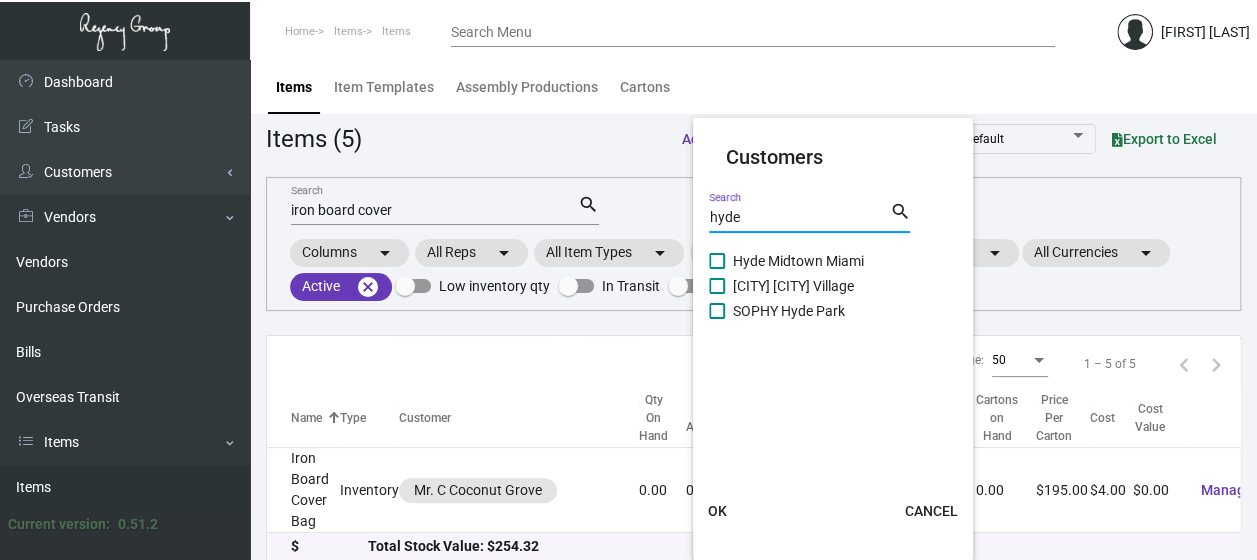 click on "Hyde Midtown Miami" at bounding box center [786, 261] 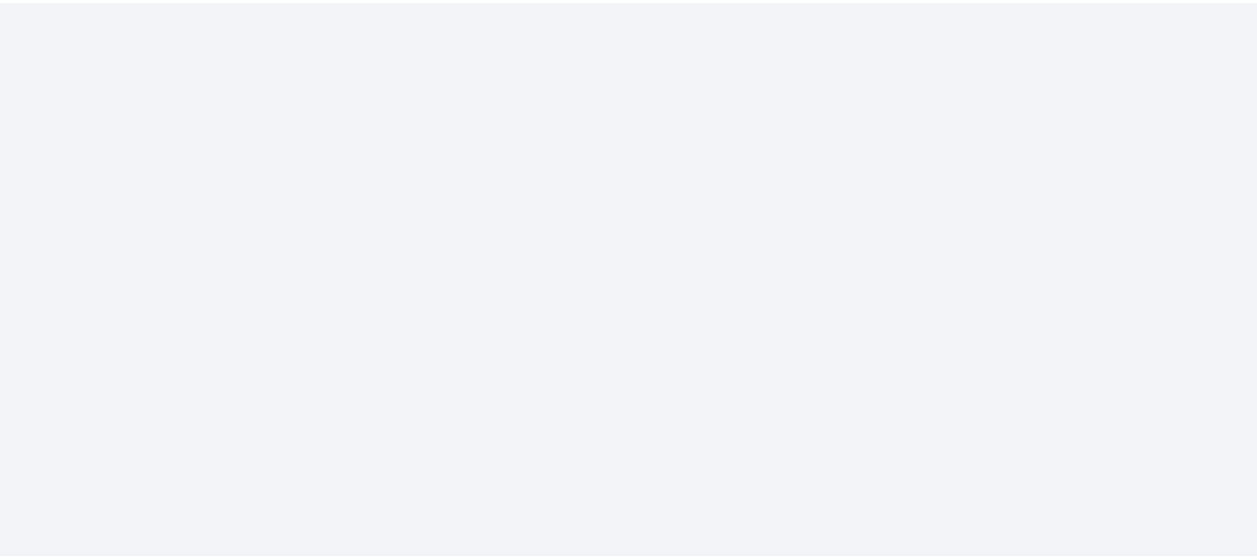 scroll, scrollTop: 0, scrollLeft: 0, axis: both 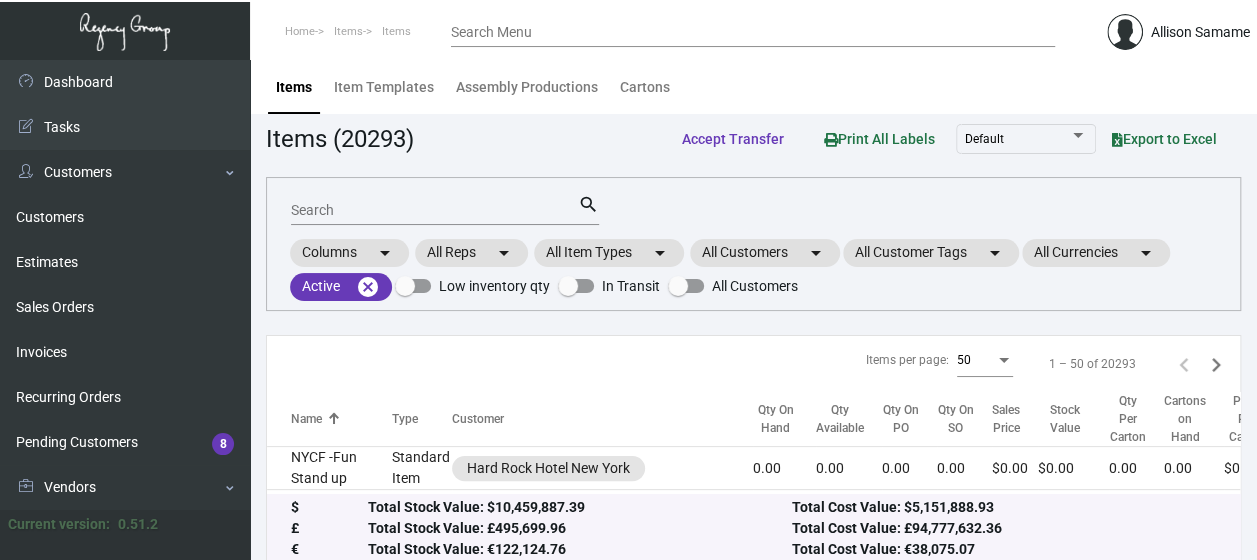 click on "Search" at bounding box center [434, 211] 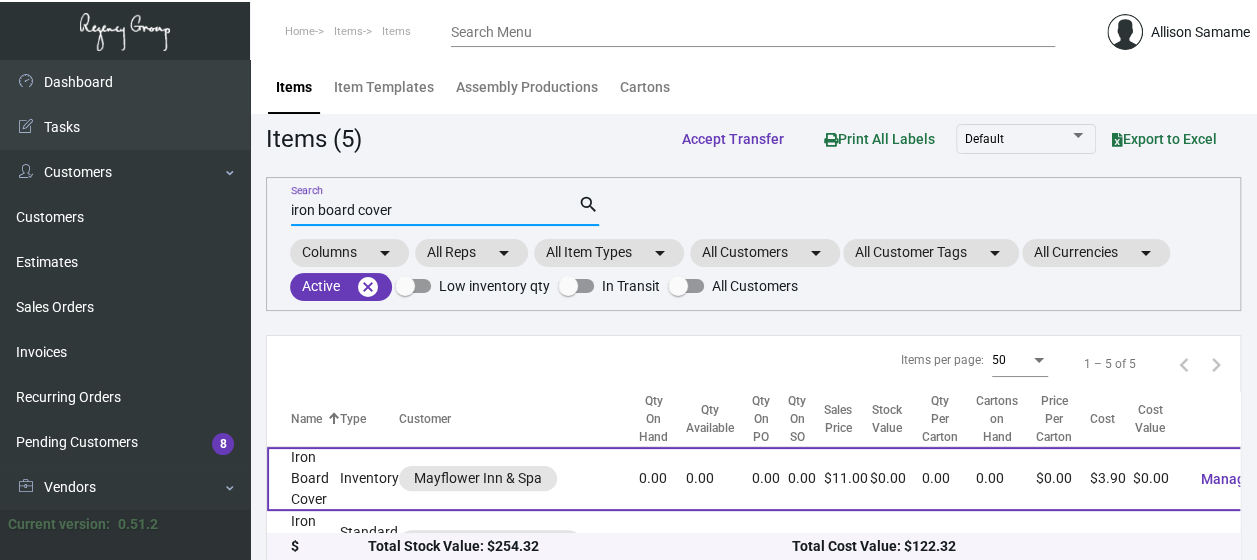 type on "iron board cover" 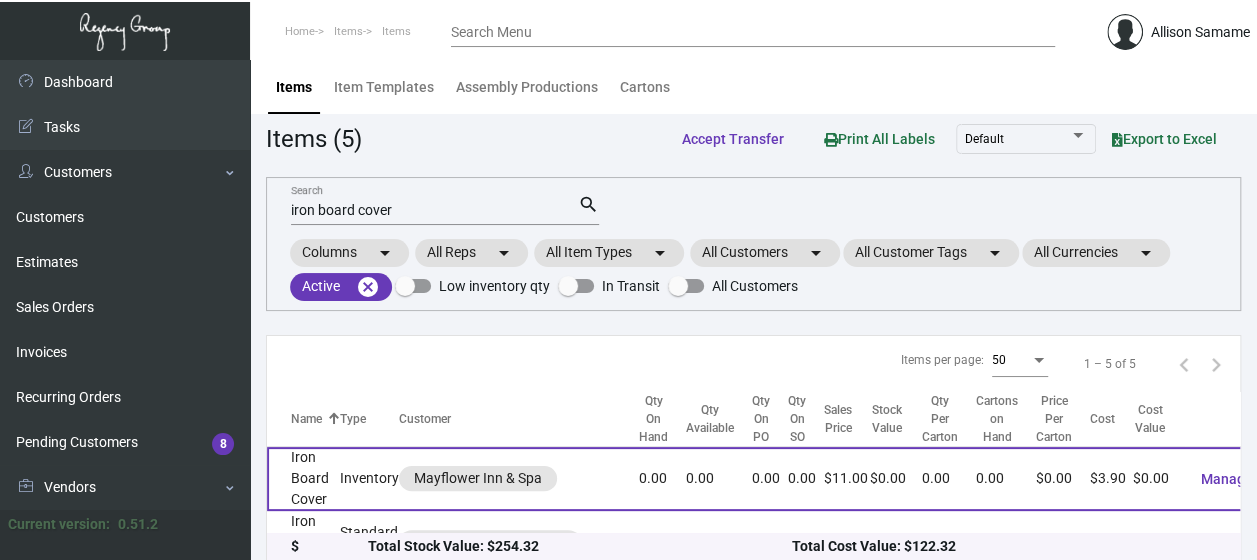 click on "Iron Board Cover" 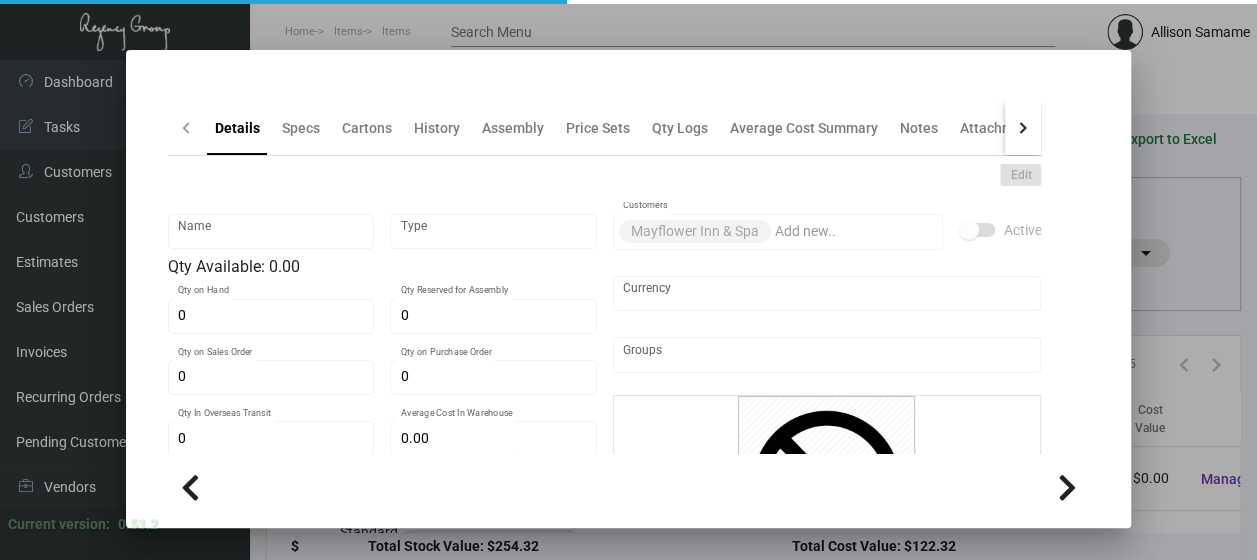 type on "Iron Board Cover" 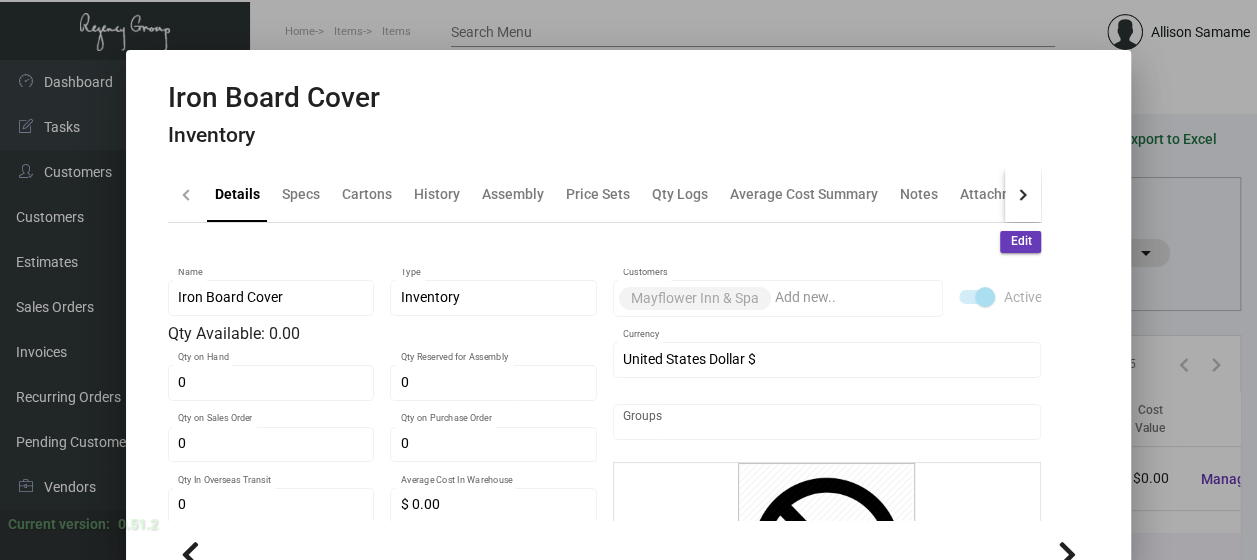 click at bounding box center [628, 280] 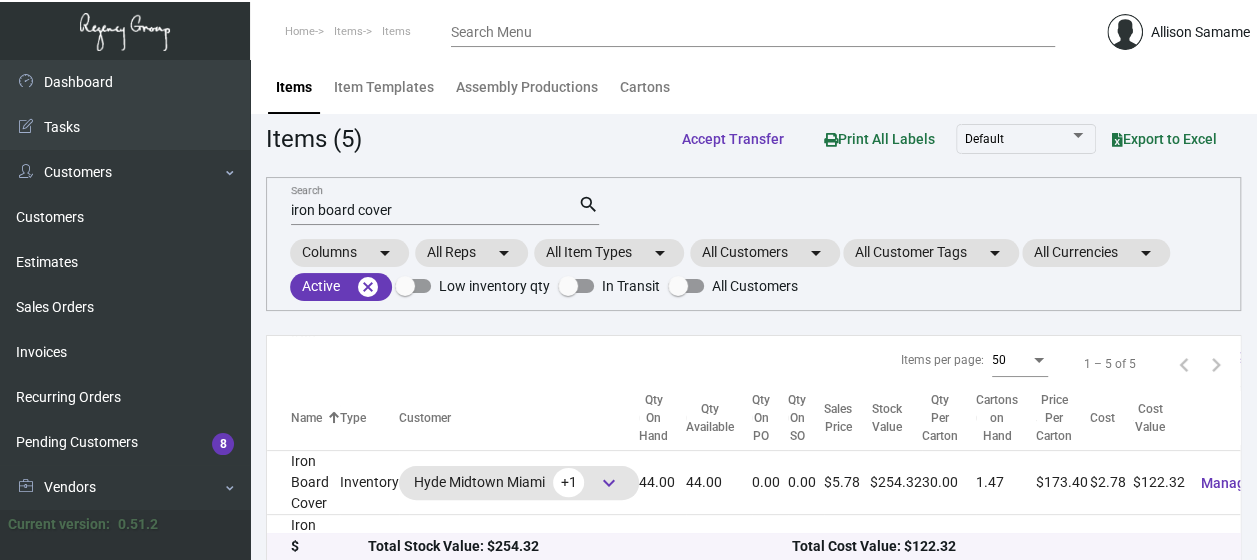 scroll, scrollTop: 126, scrollLeft: 0, axis: vertical 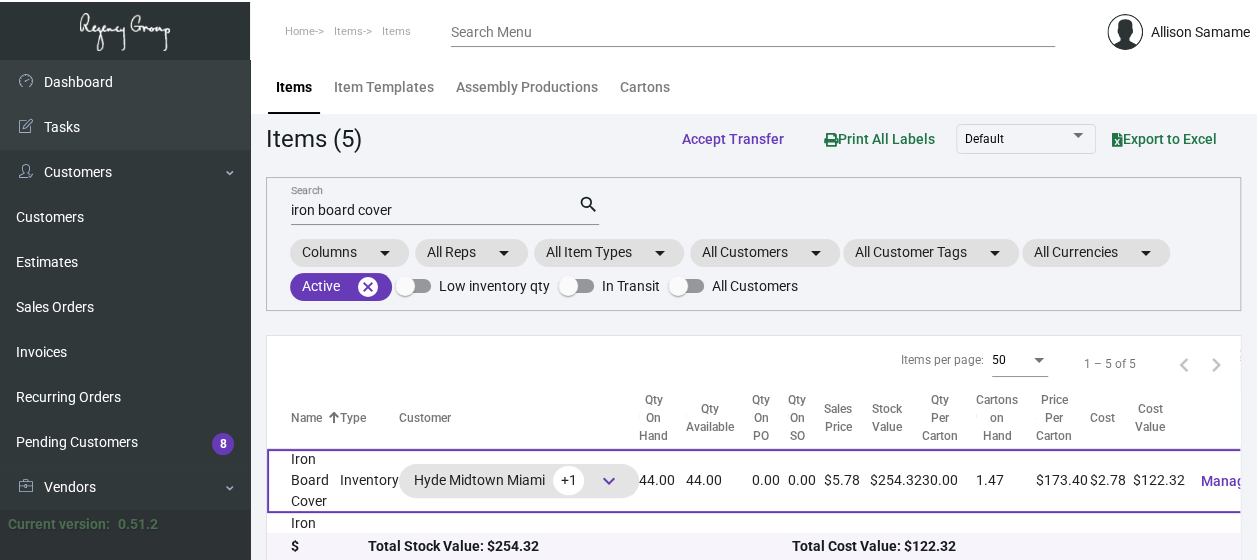 click on "Iron Board Cover" 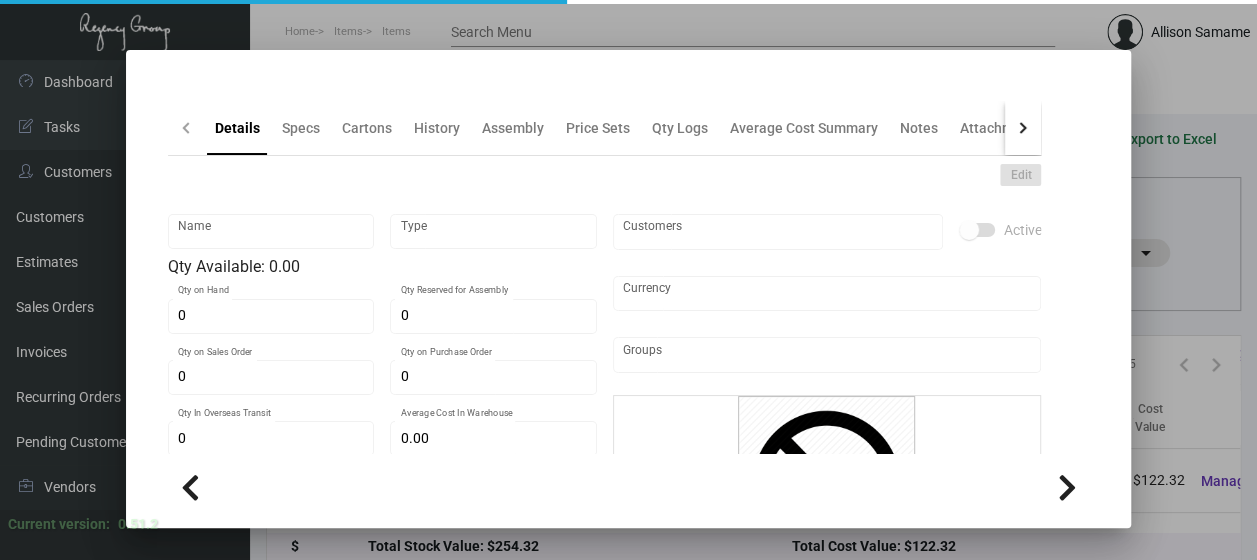 type on "Iron Board Cover" 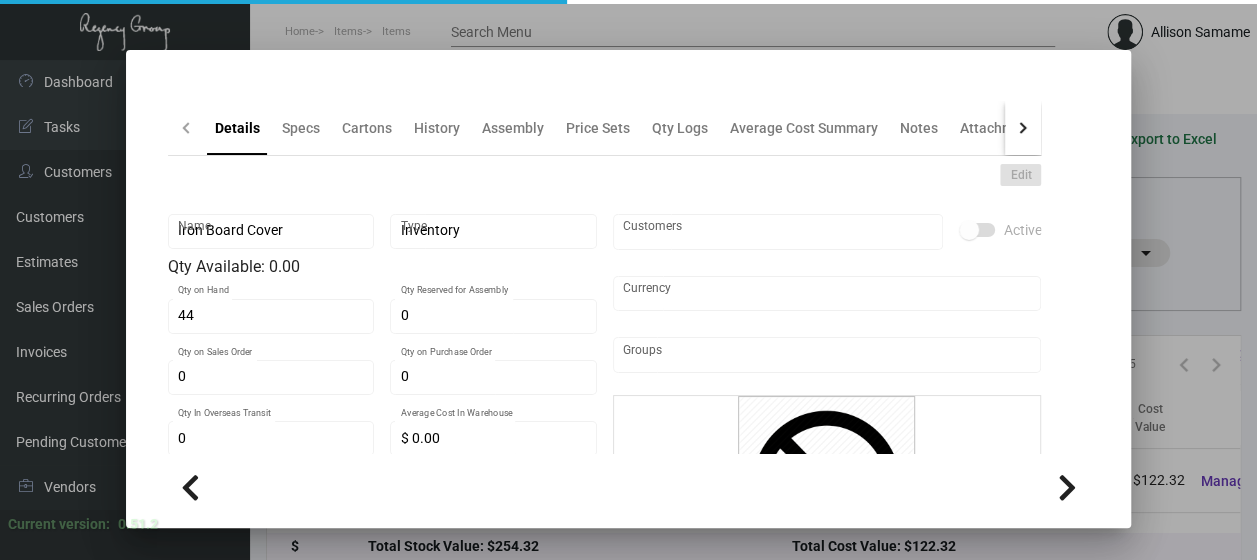 type on "$ 2.78" 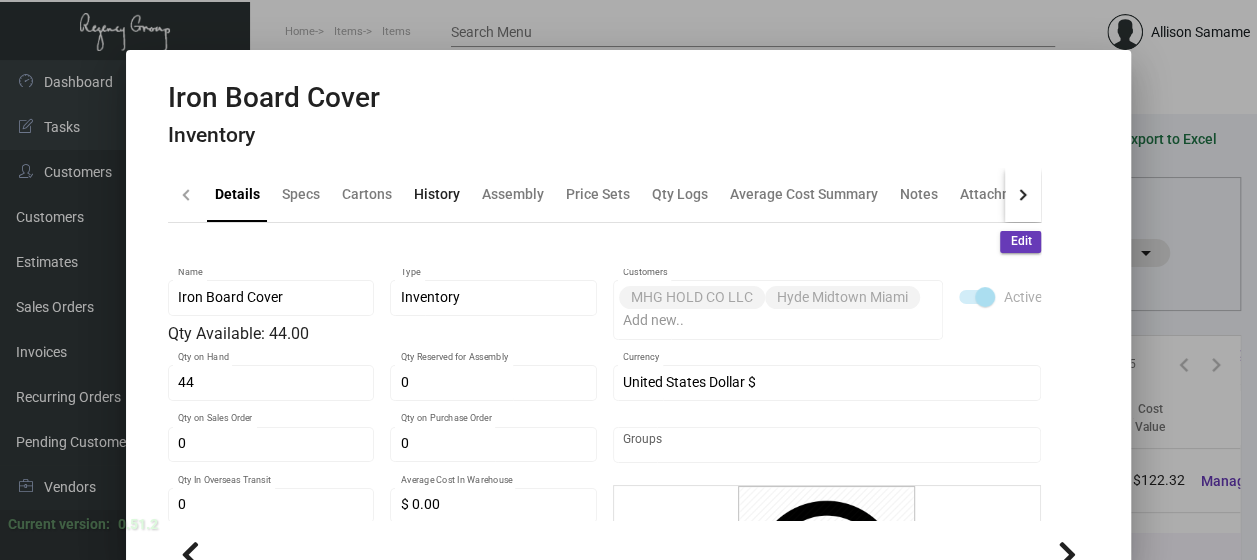 click on "History" at bounding box center [437, 194] 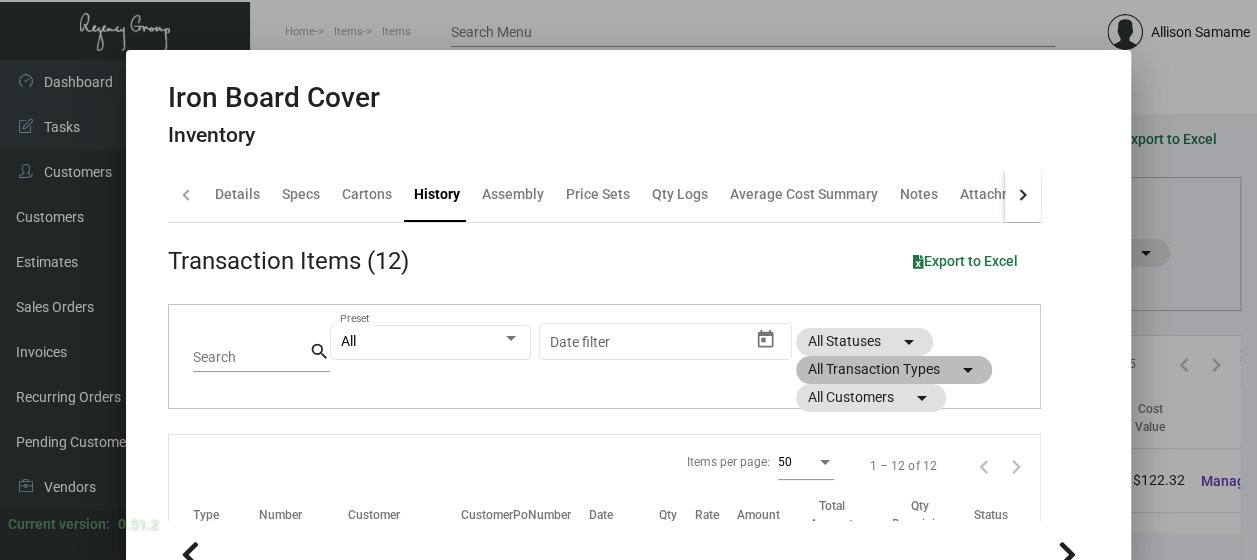 click on "All Transaction Types  arrow_drop_down" 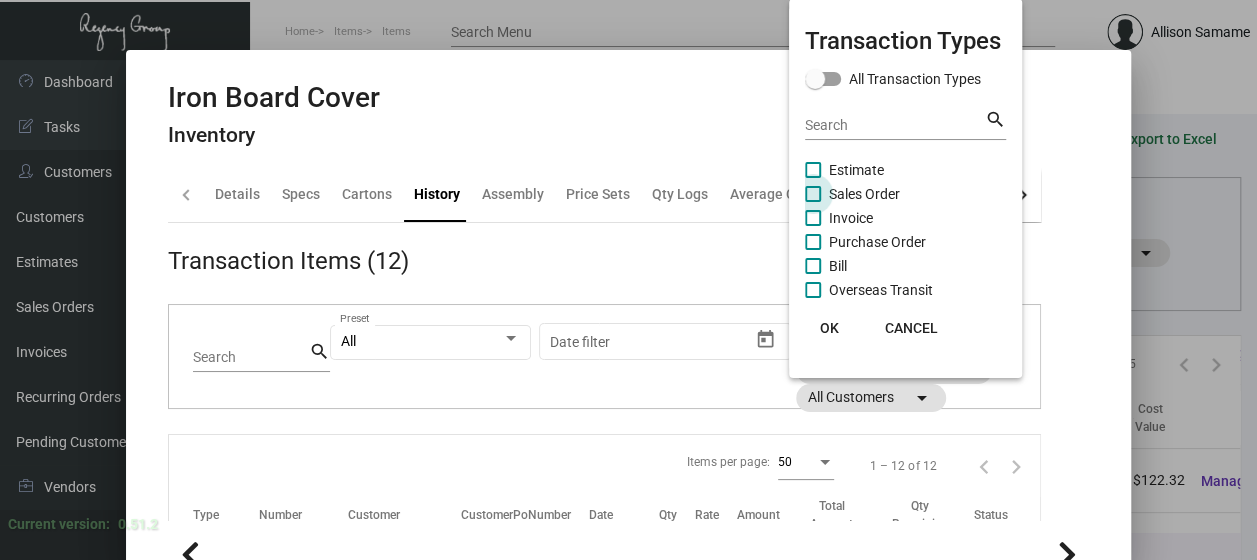 click on "Sales Order" at bounding box center [864, 194] 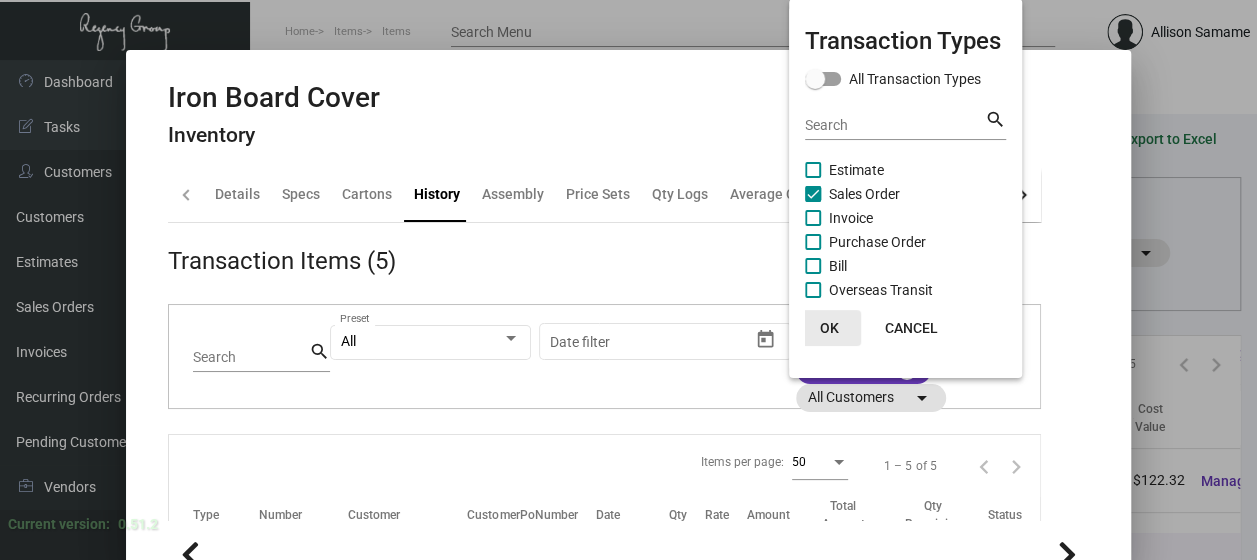 click on "OK" 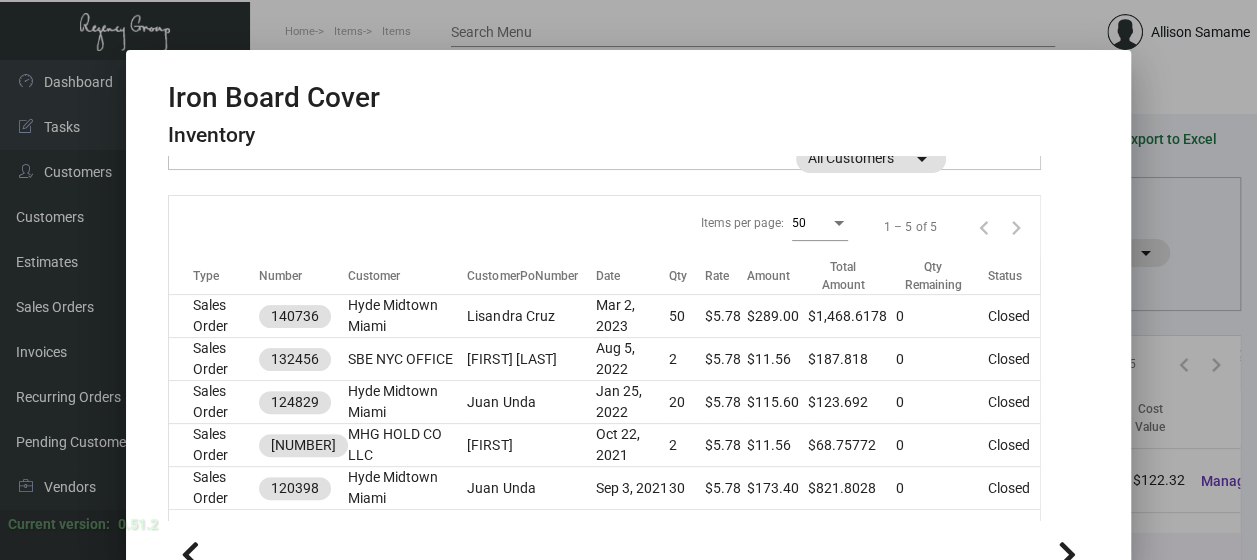scroll, scrollTop: 273, scrollLeft: 0, axis: vertical 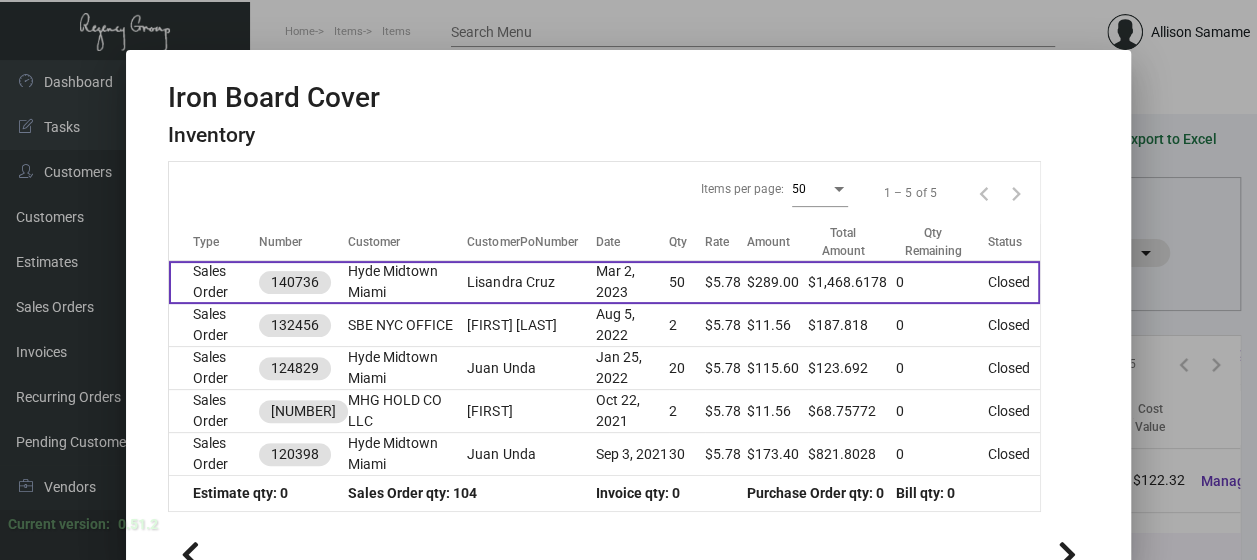click on "Sales Order" at bounding box center (214, 282) 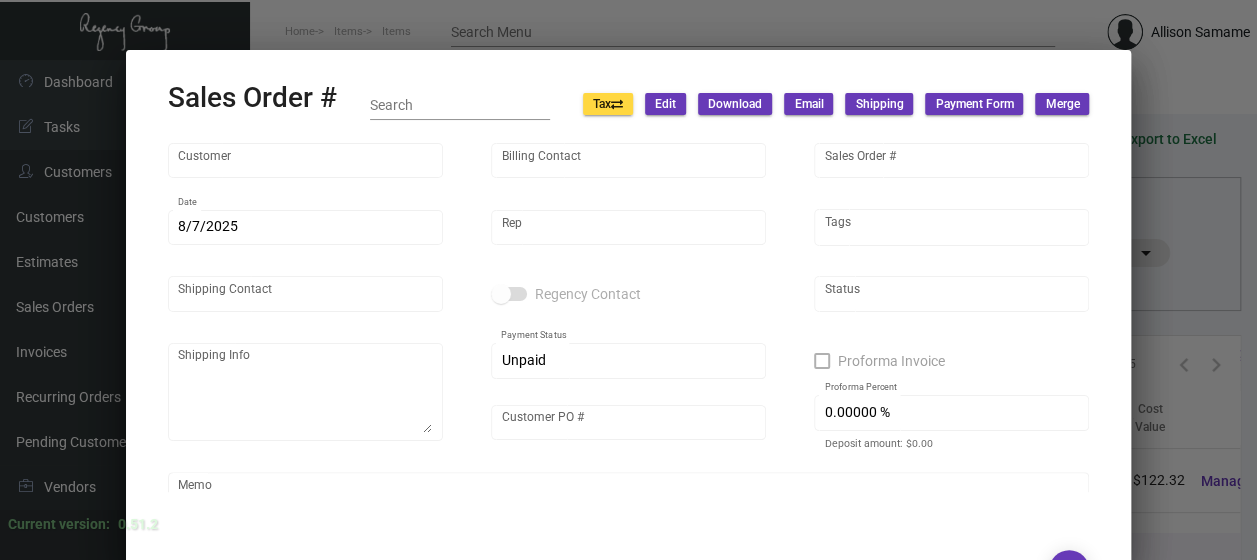 type on "Hyde Midtown Miami" 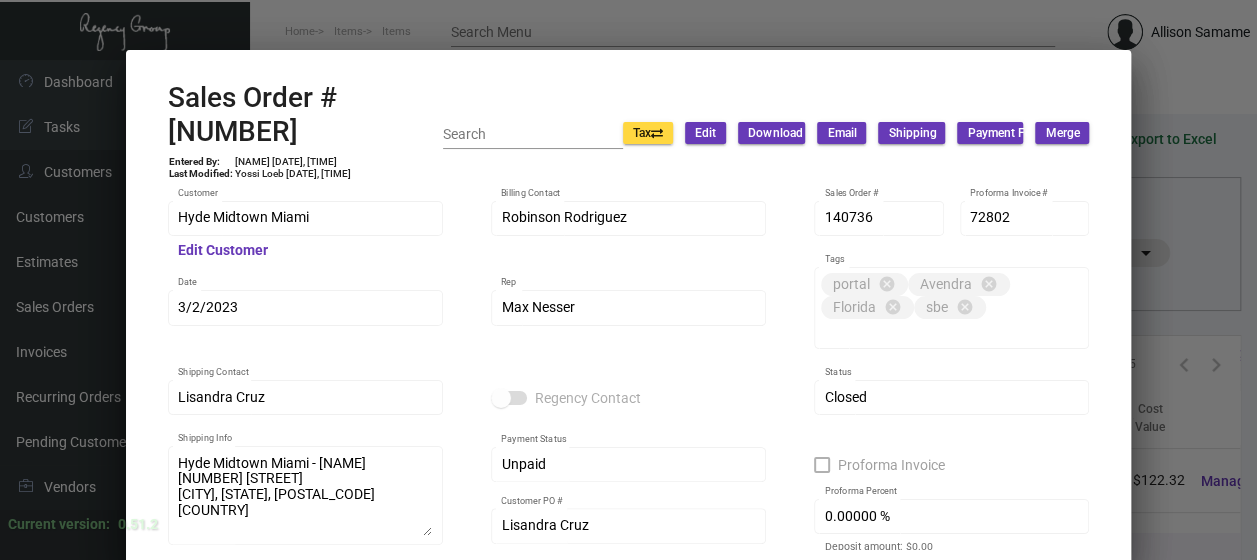scroll, scrollTop: 48, scrollLeft: 0, axis: vertical 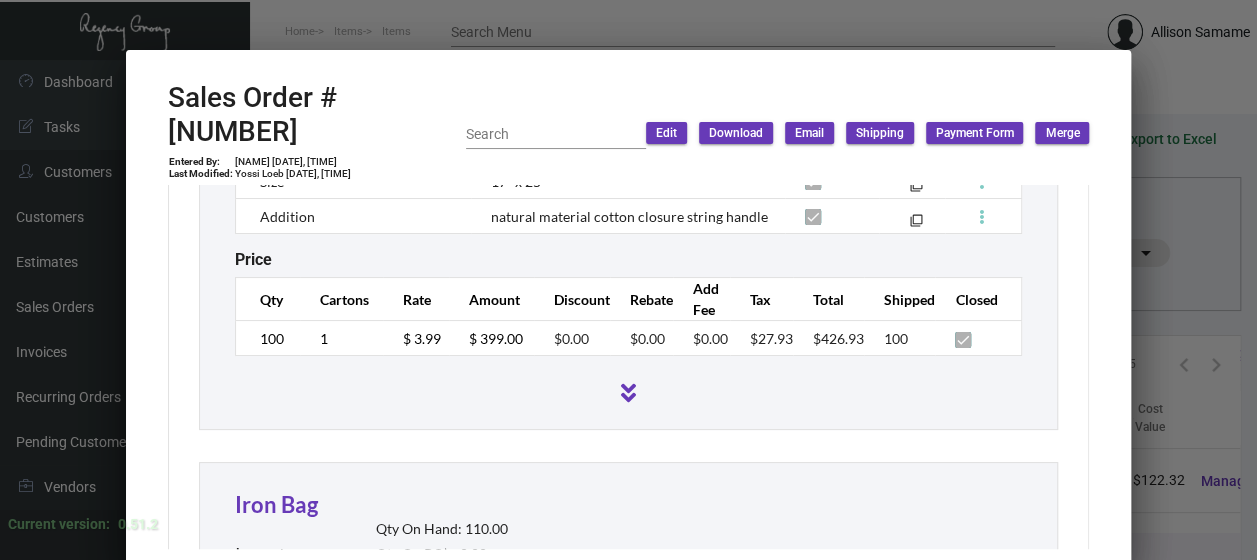 click at bounding box center [628, 280] 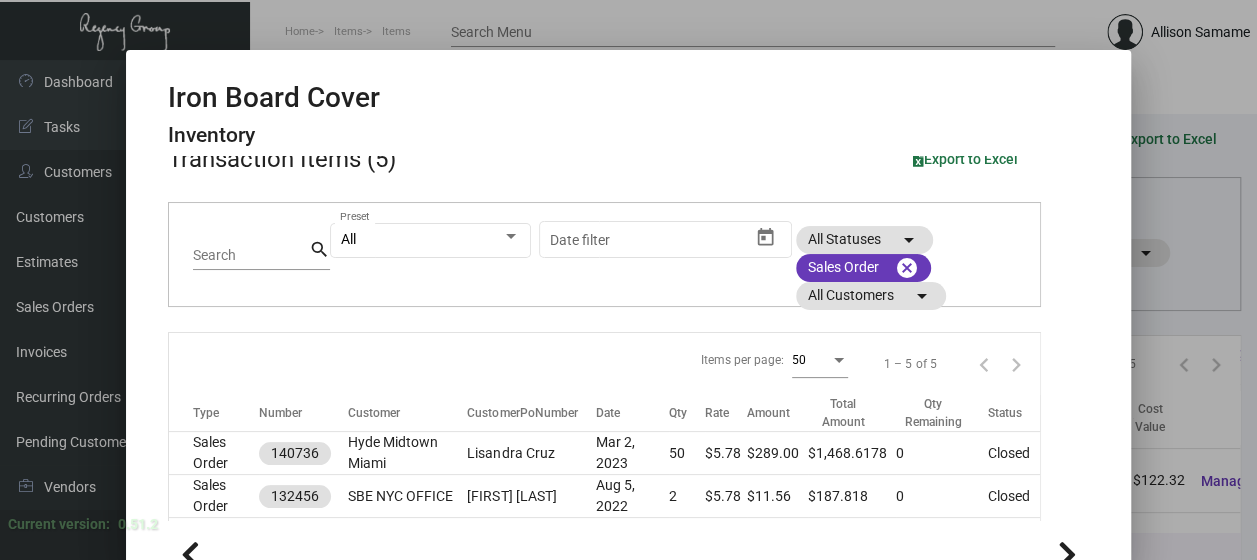 scroll, scrollTop: 24, scrollLeft: 0, axis: vertical 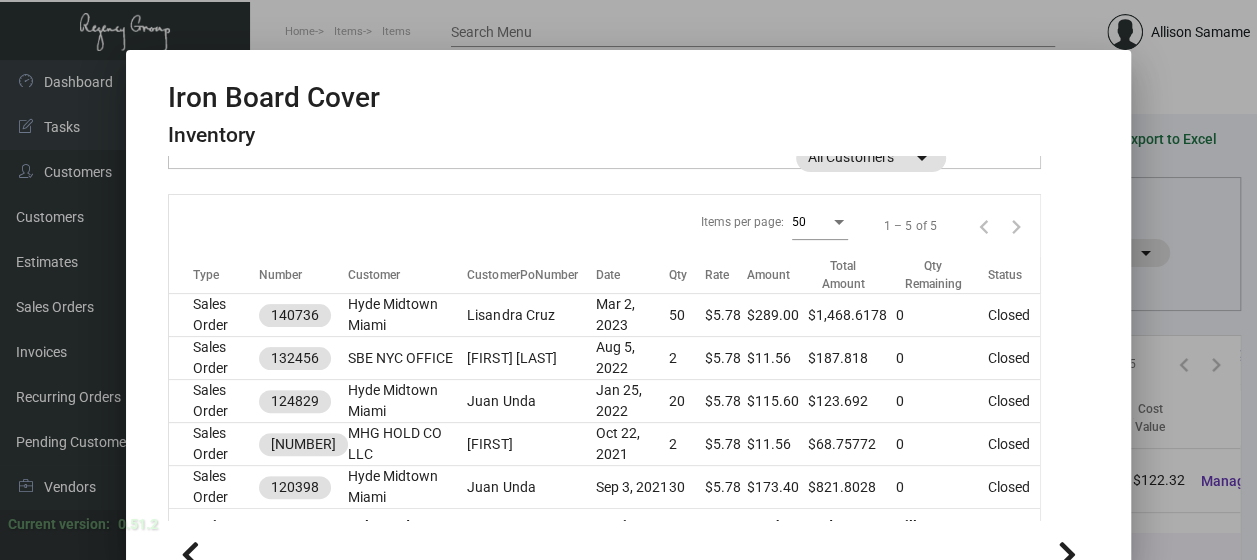 click at bounding box center [628, 280] 